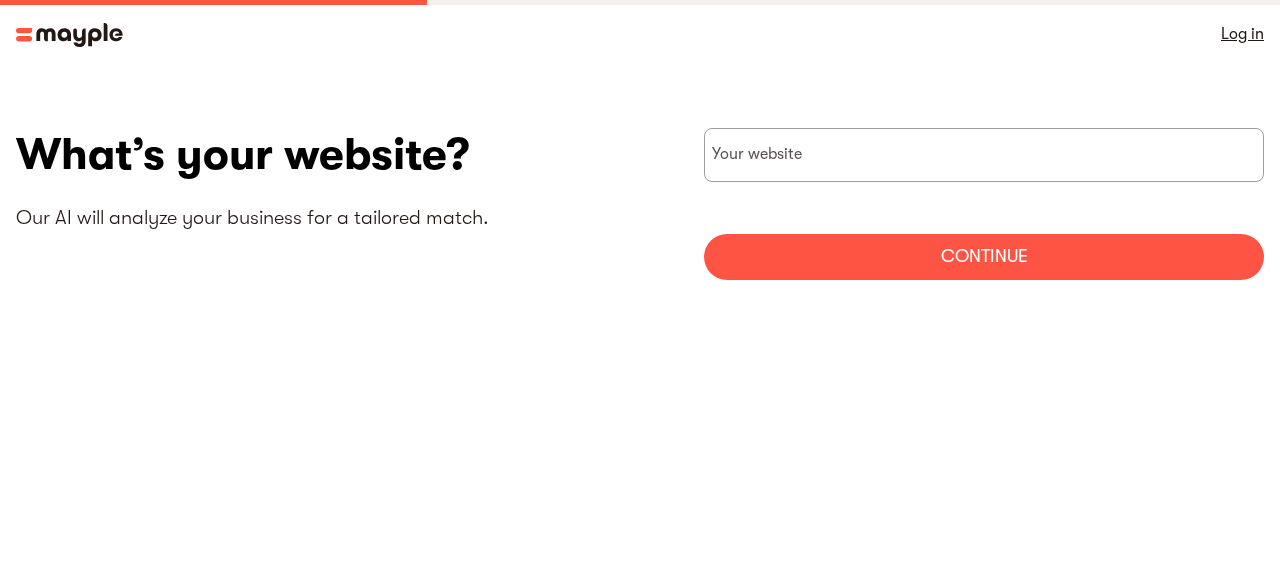 scroll, scrollTop: 0, scrollLeft: 0, axis: both 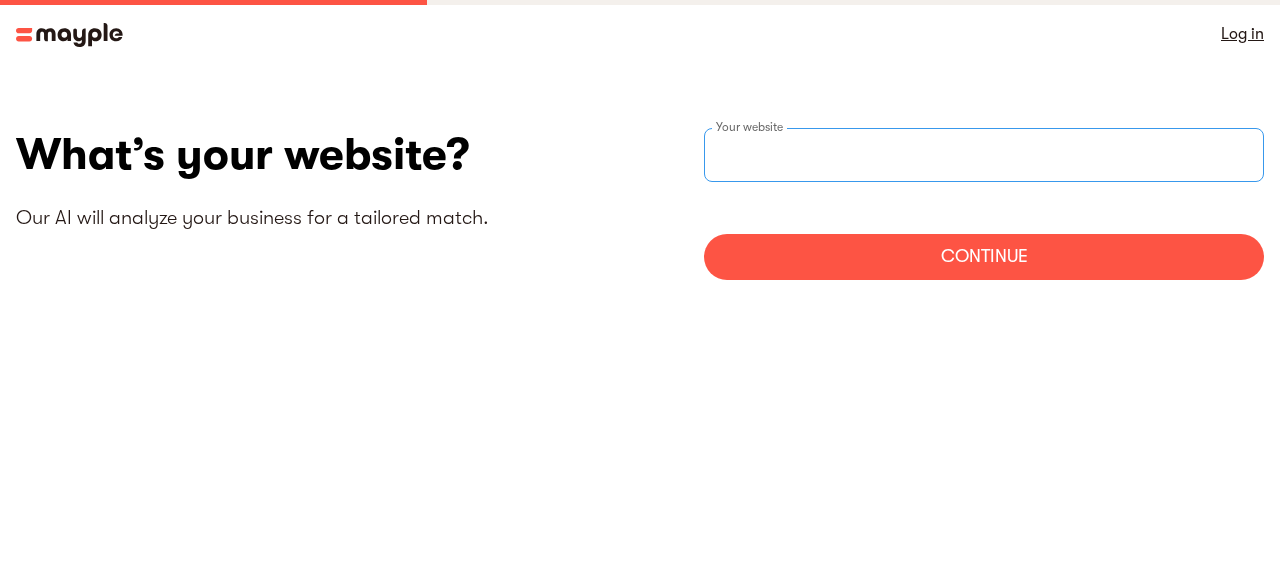 click at bounding box center [984, 155] 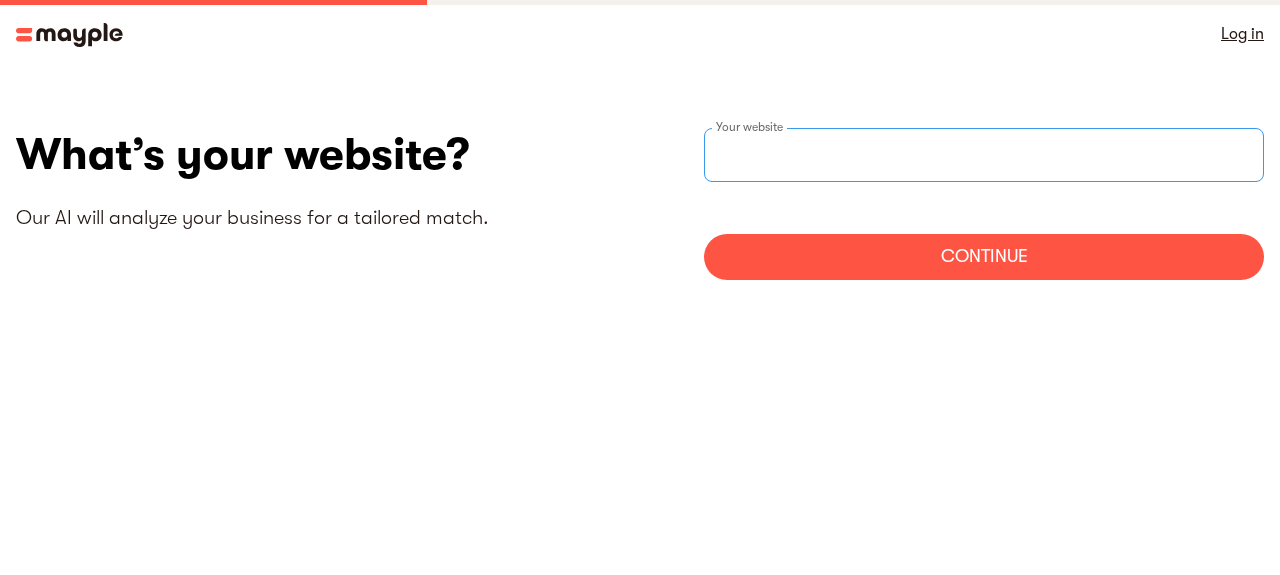 paste on "https://www.amazon.com/dp/B0DCH8GGBH" 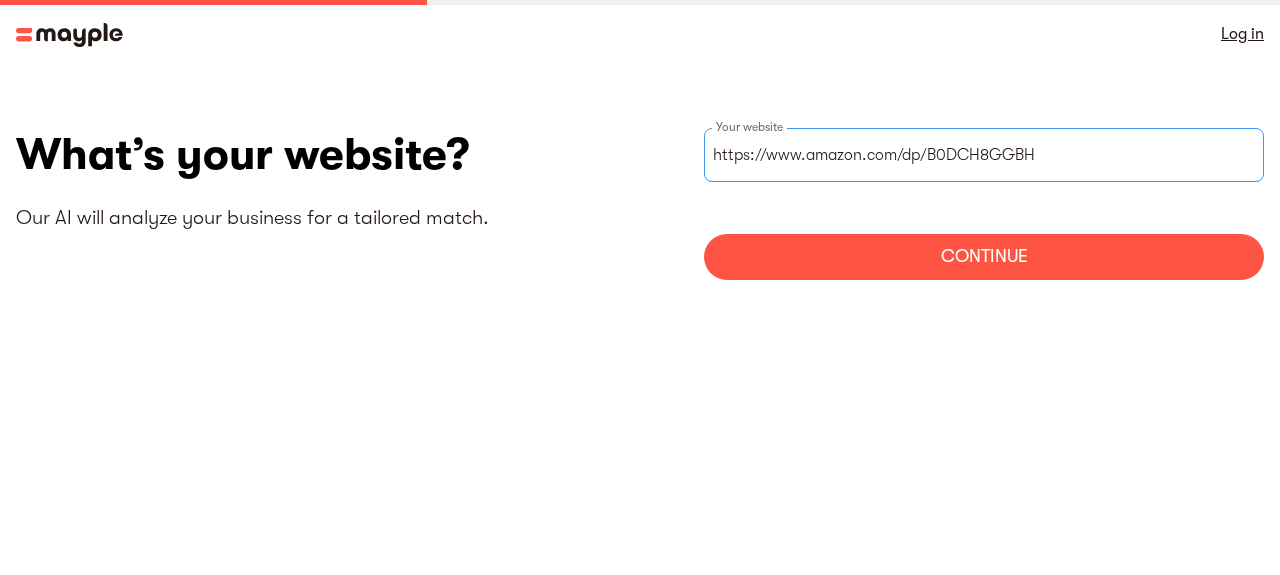 type on "https://www.amazon.com/dp/B0DCH8GGBH" 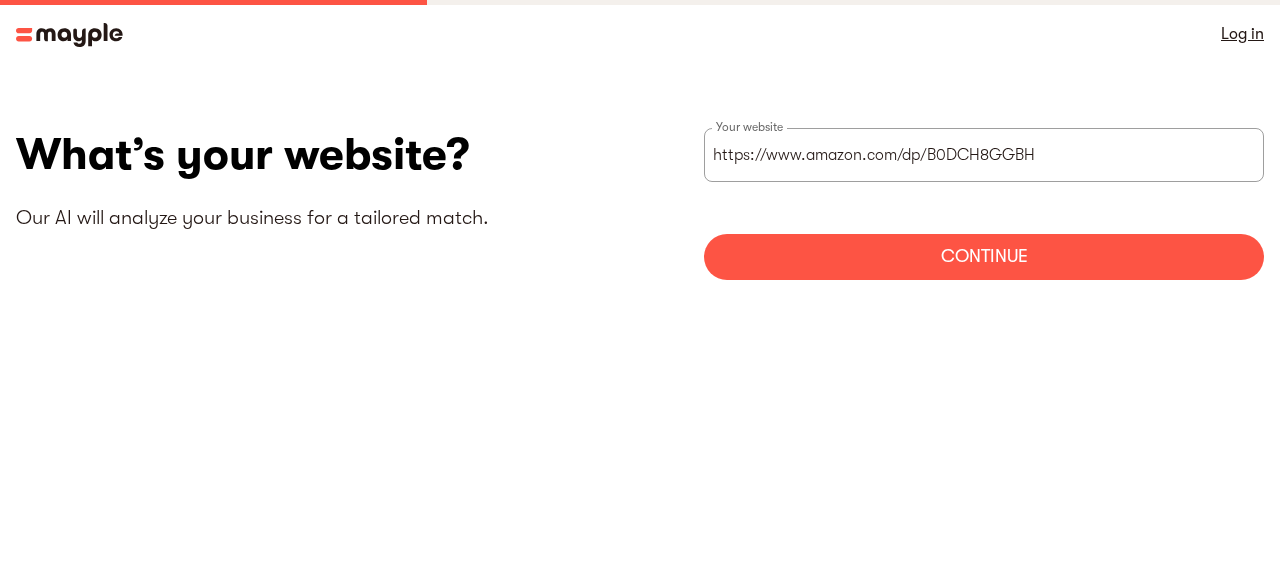 click on "Continue" at bounding box center (984, 257) 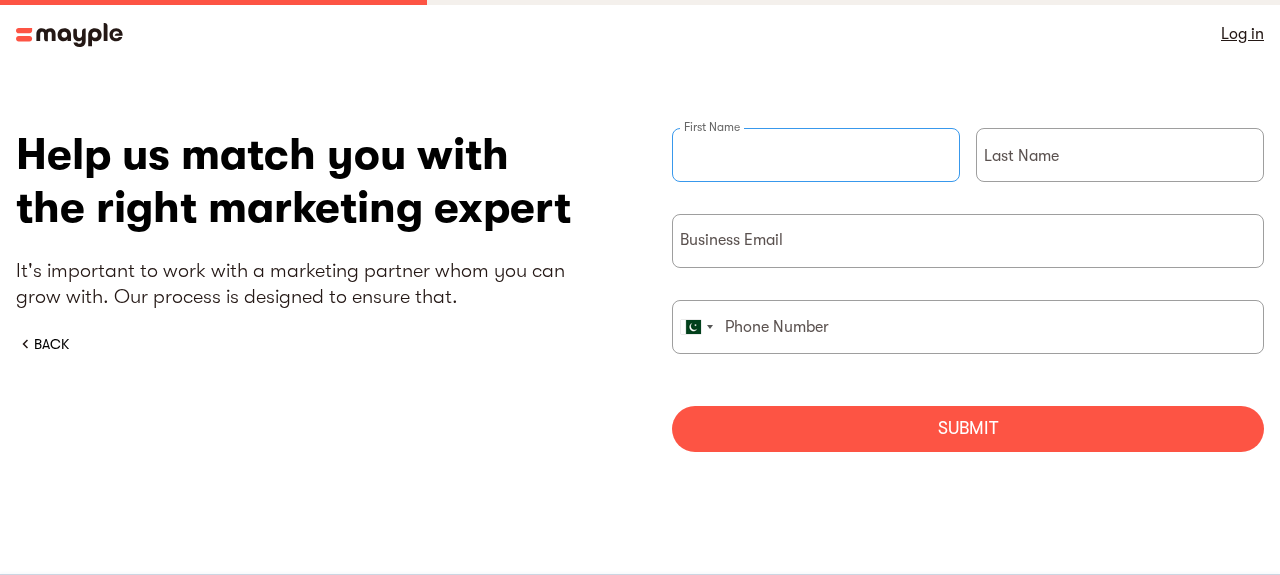 click at bounding box center [816, 155] 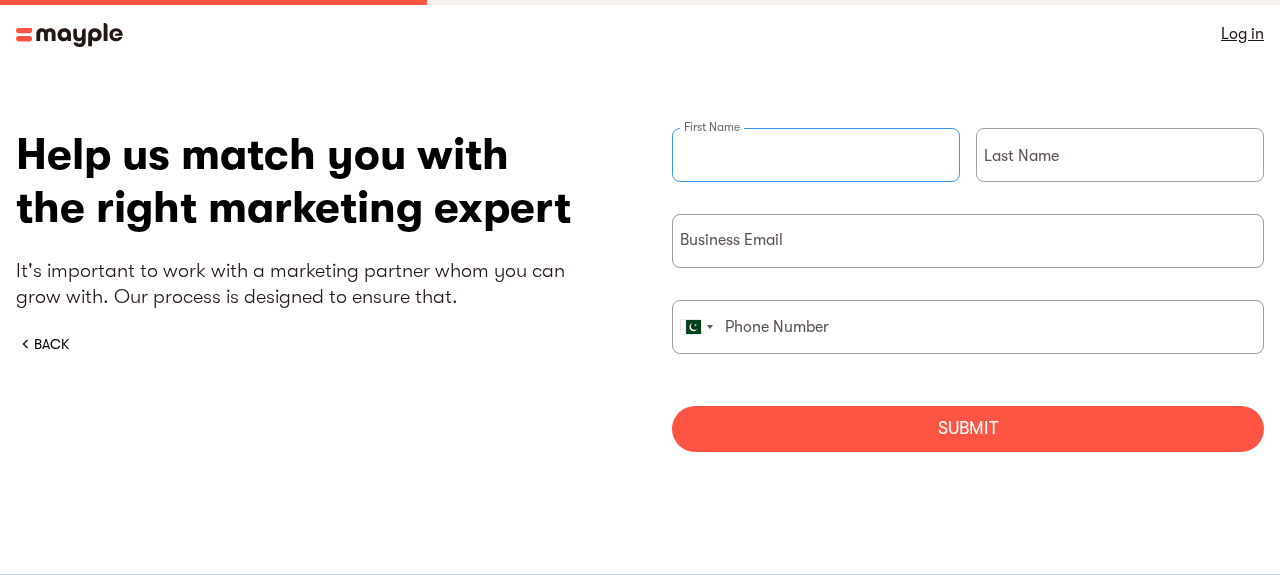 type on "Huma" 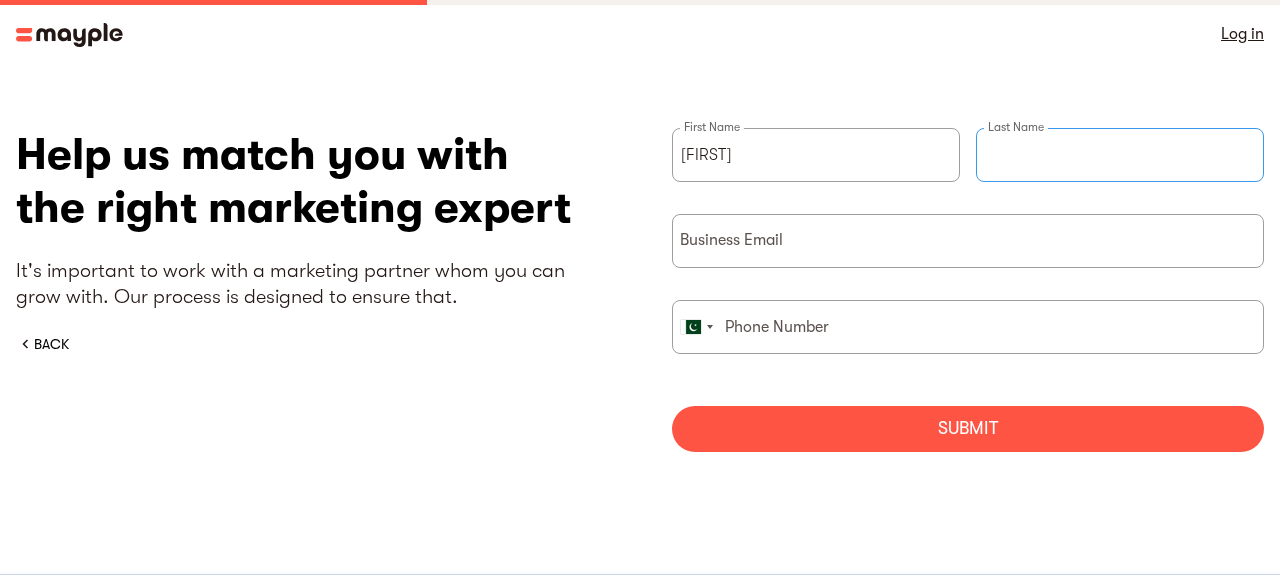 type on "Khadim" 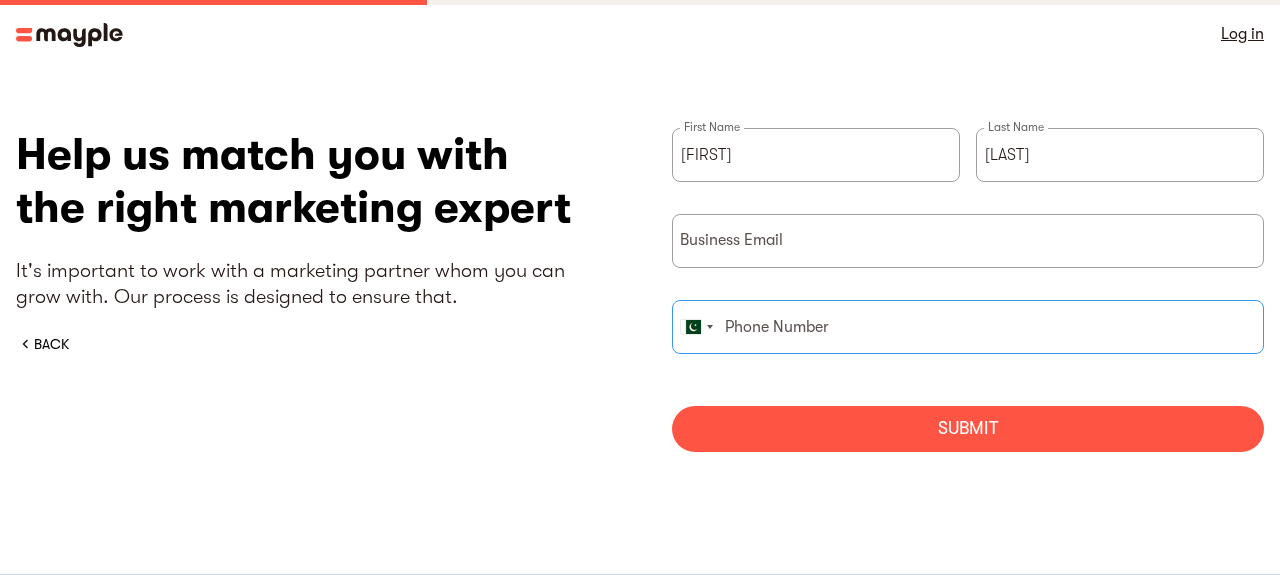 type on "06784784149" 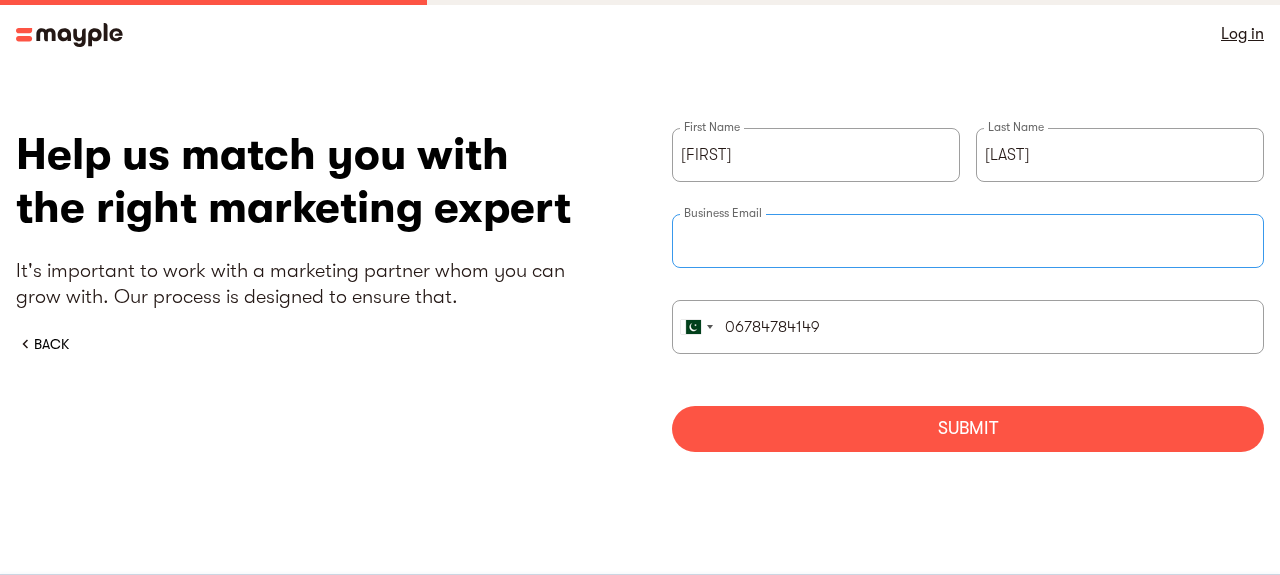 click at bounding box center [968, 241] 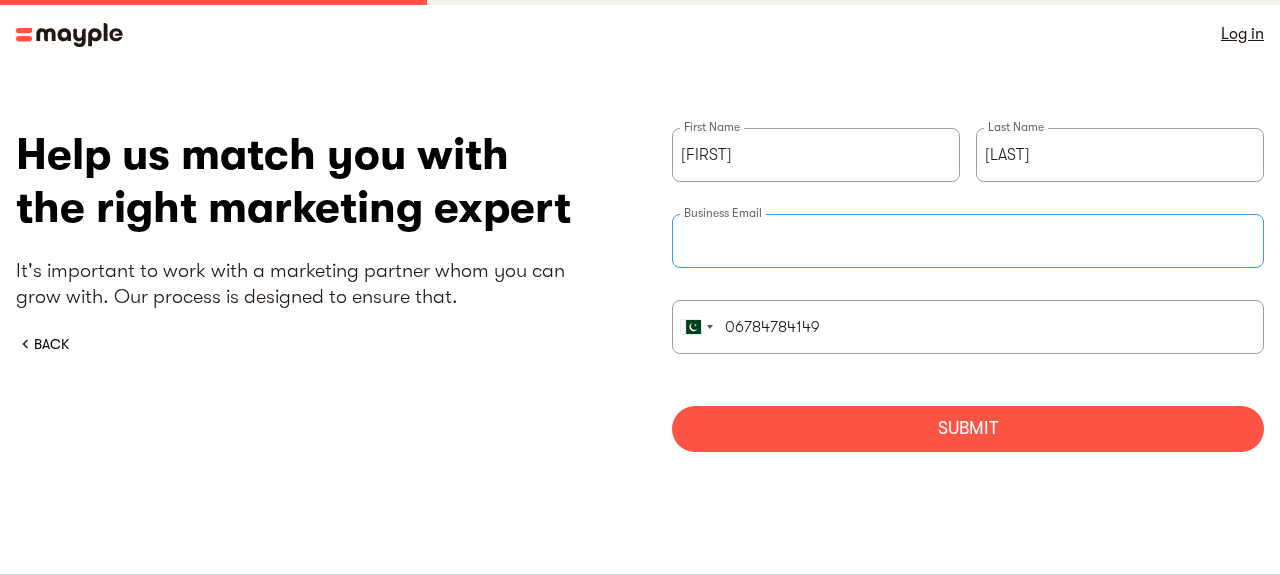 type on "humakhadim456@gmail.com" 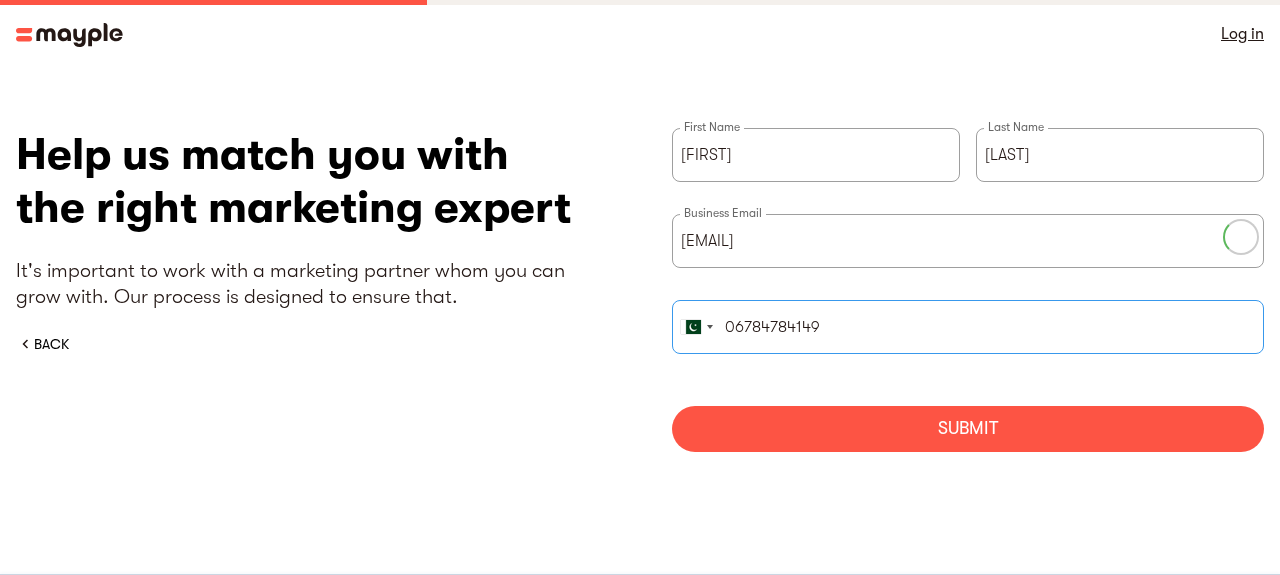 click on "06784784149" at bounding box center [968, 327] 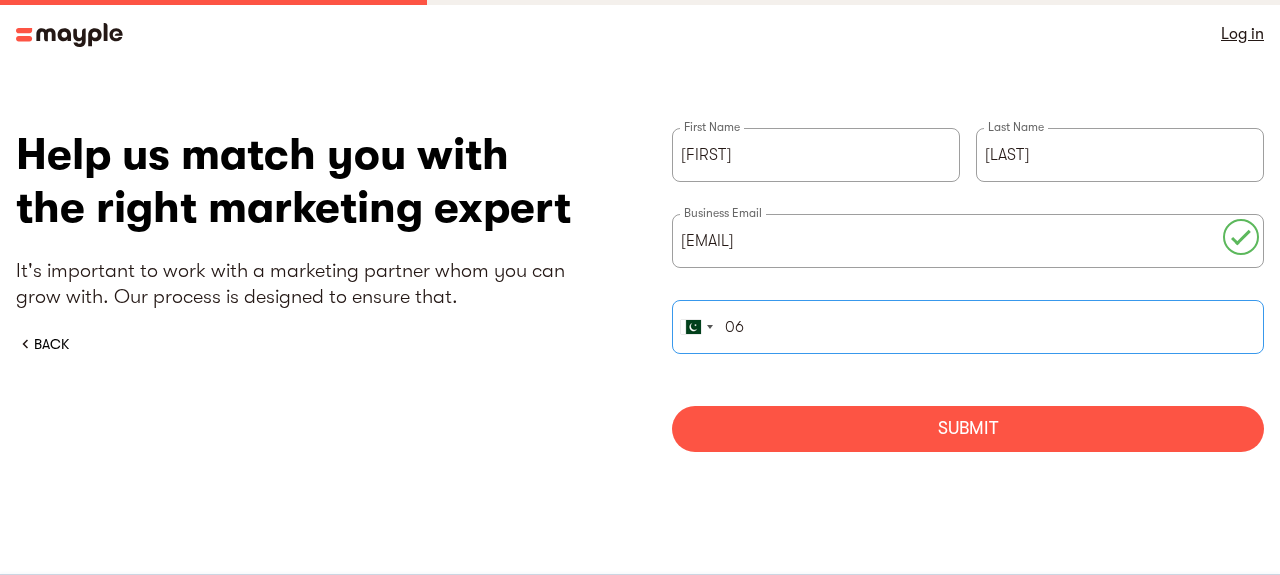 type on "0" 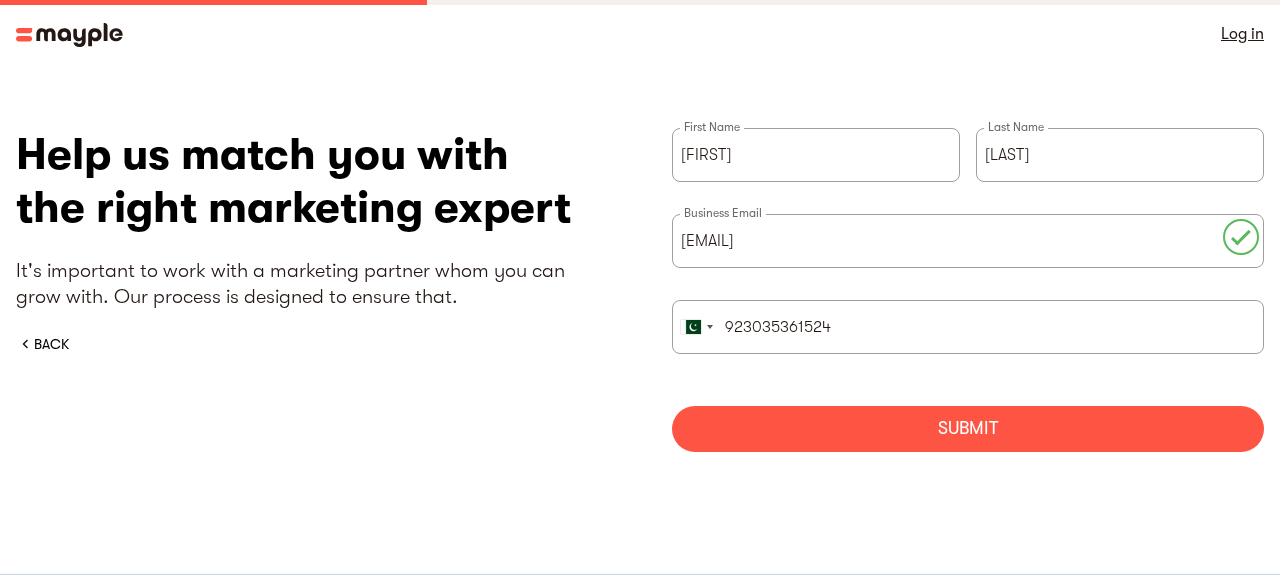 click on "Submit" at bounding box center (968, 429) 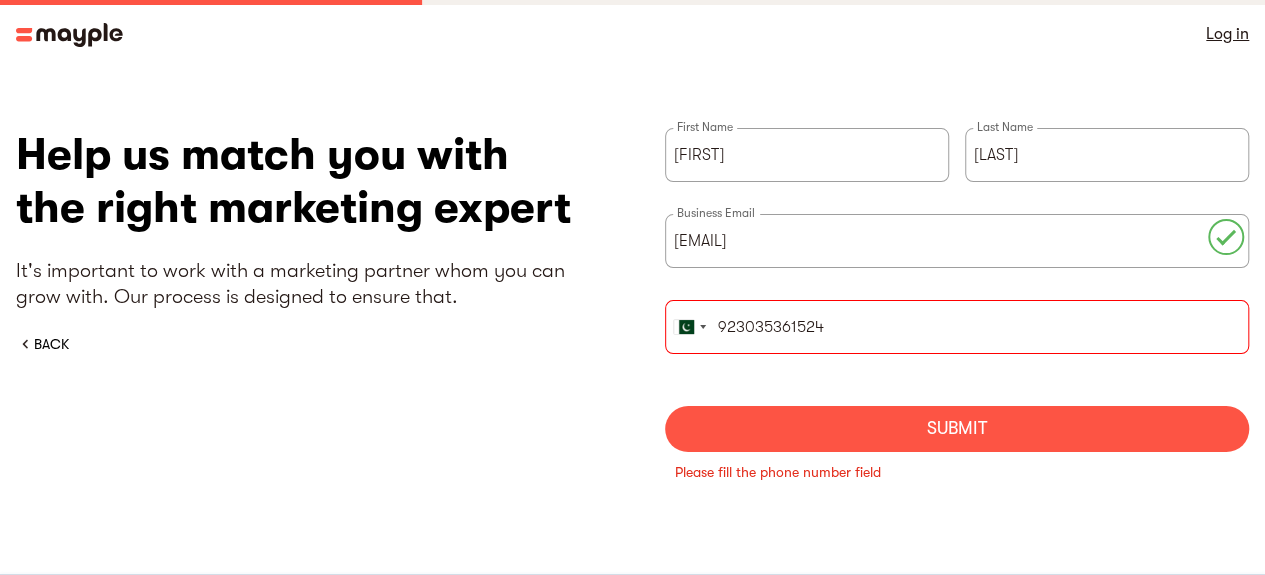 click on "Submit" at bounding box center (957, 429) 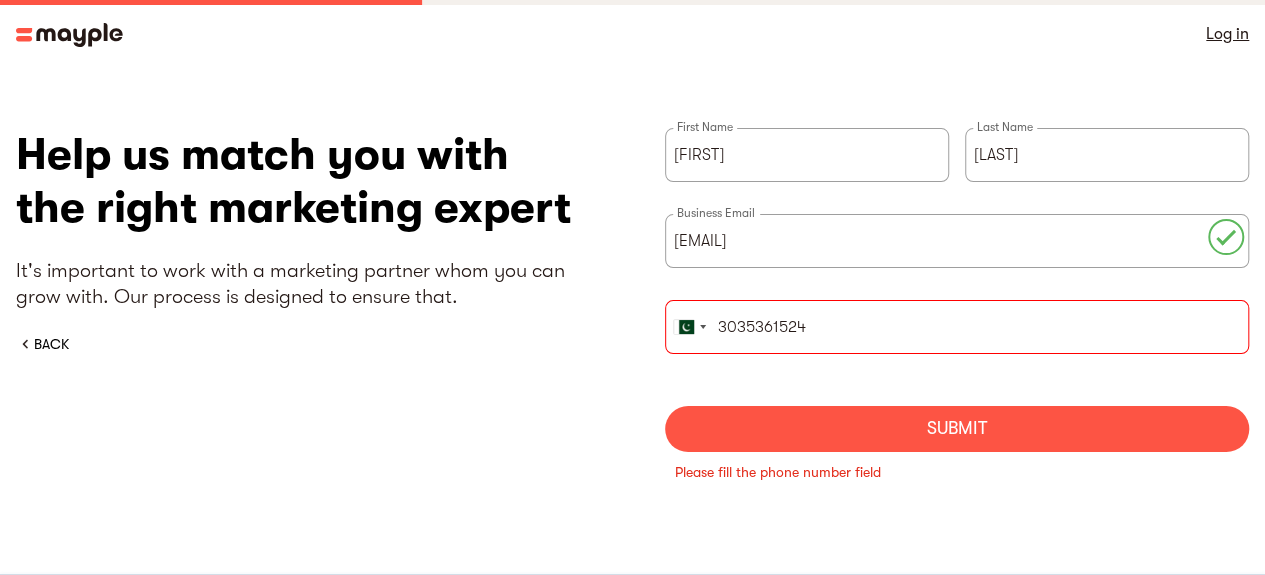 type on "3035361524" 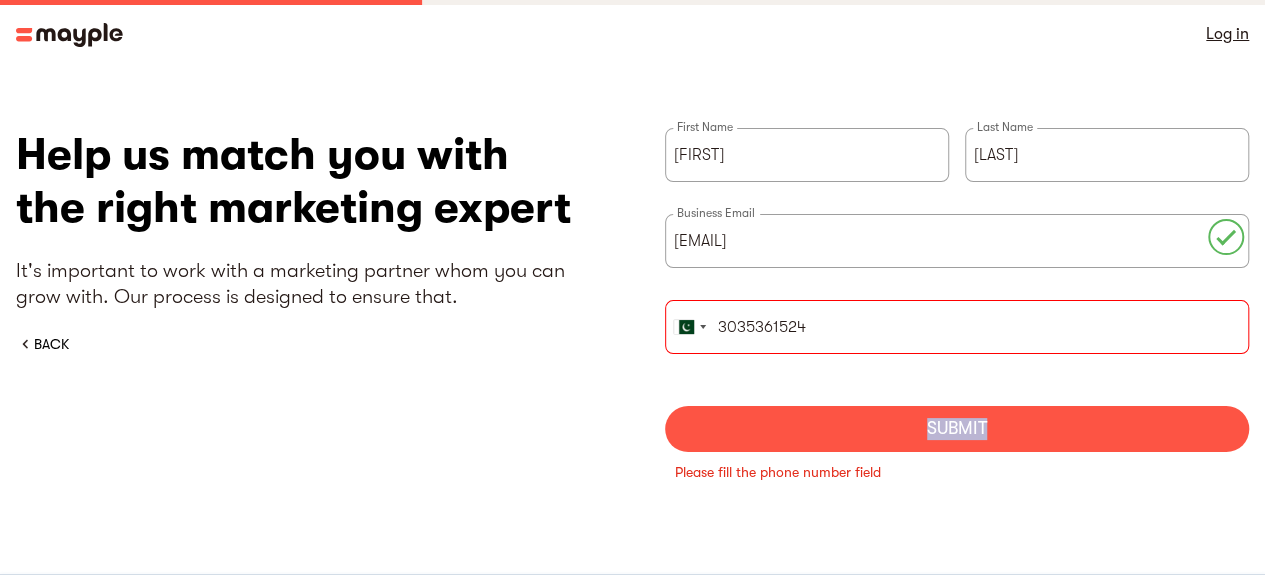 click on "Submit" at bounding box center (957, 429) 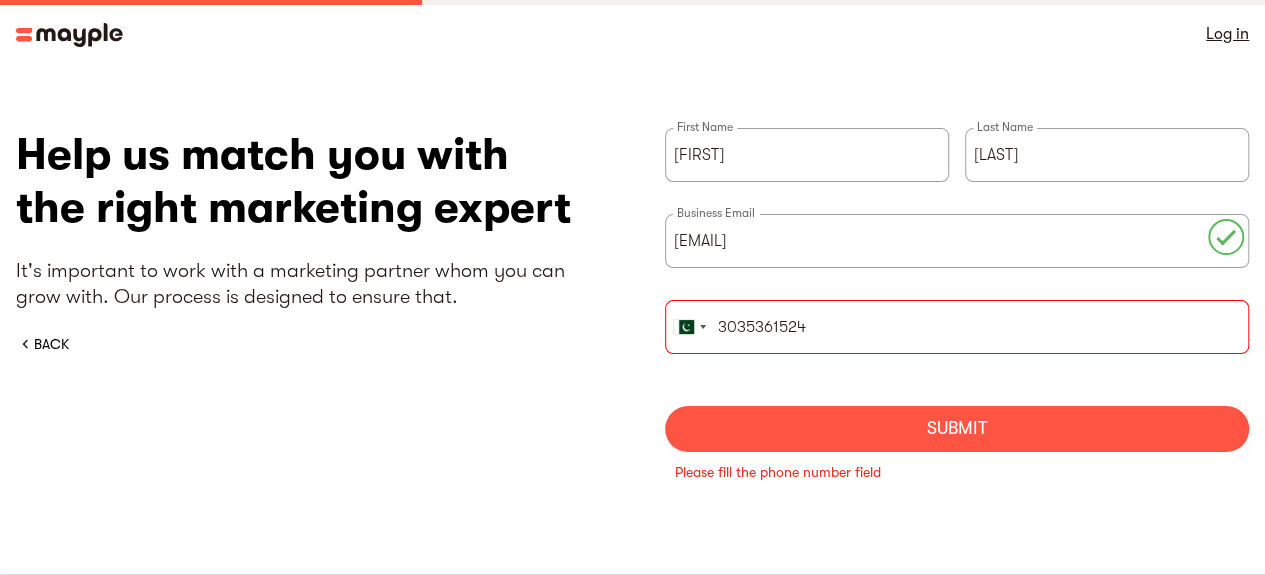 click on "Help us match you with  the right marketing expert It's important to work with a marketing partner whom you can grow with. Our process is designed to ensure that. BACK Huma First Name Khadim Last Name humakhadim456@gmail.com Business Email United States +1 United Kingdom +44 Afghanistan (‫افغانستان‬‎) +93 Albania (Shqipëri) +355 Algeria (‫الجزائر‬‎) +213 American Samoa +1 Andorra +376 Angola +244 Anguilla +1 Antigua and Barbuda +1 Argentina +54 Armenia (Հայաստան) +374 Aruba +297 Ascension Island +247 Australia +61 Austria (Österreich) +43 Azerbaijan (Azərbaycan) +994 Bahamas +1 Bahrain (‫البحرين‬‎) +973 Bangladesh (বাংলাদেশ) +880 Barbados +1 Belarus (Беларусь) +375 Belgium (België) +32 Belize +501 Benin (Bénin) +229 Bermuda +1 Bhutan (འབྲུག) +975 Bolivia +591 Bosnia and Herzegovina (Босна и Херцеговина) +387 Botswana +267 Brazil (Brasil) +55 British Indian Ocean Territory +246 British Virgin Islands +1 +1" at bounding box center [632, 317] 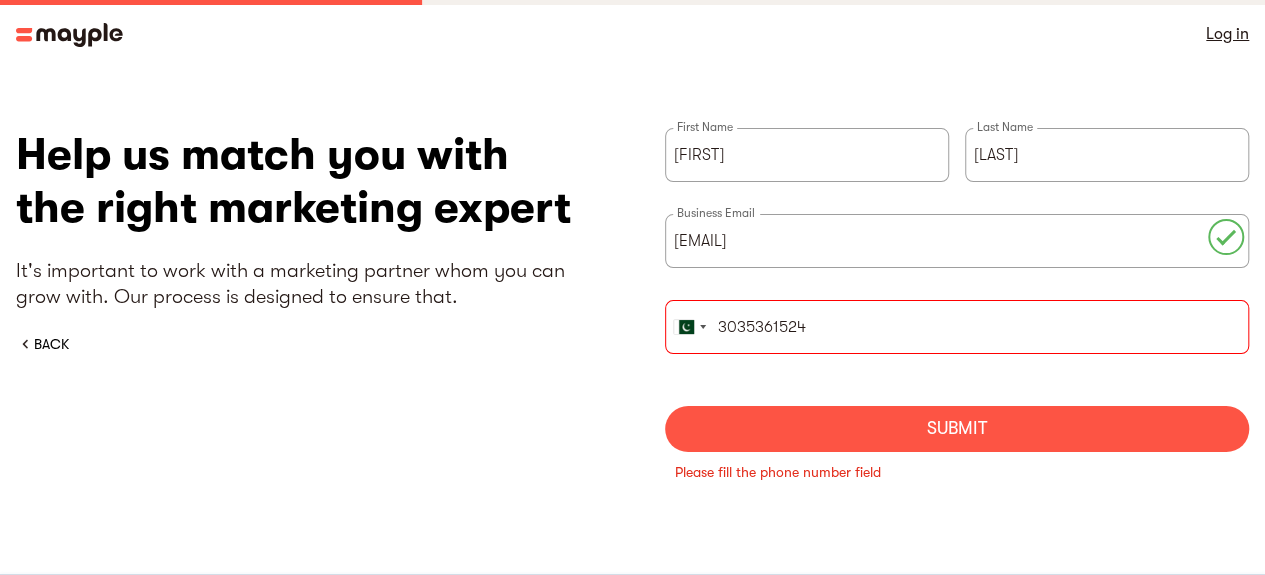 click on "What’s your website? Our AI will analyze your business for a tailored match. https://www.amazon.com/dp/B0DCH8GGBH Your website amazon Continue Thank you! Your submission has been received! Please fill the phone number field Help us match you with  the right marketing expert It's important to work with a marketing partner whom you can grow with. Our process is designed to ensure that. BACK Huma First Name Khadim Last Name humakhadim456@gmail.com Business Email United States +1 United Kingdom +44 Afghanistan (‫افغانستان‬‎) +93 Albania (Shqipëri) +355 Algeria (‫الجزائر‬‎) +213 American Samoa +1 Andorra +376 Angola +244 Anguilla +1 Antigua and Barbuda +1 Argentina +54 Armenia (Հայաստան) +374 Aruba +297 Ascension Island +247 Australia +61 Austria (Österreich) +43 Azerbaijan (Azərbaycan) +994 Bahamas +1 Bahrain (‫البحرين‬‎) +973 Bangladesh (বাংলাদেশ) +880 Barbados +1 Belarus (Беларусь) +375 Belgium (België) +32 Belize +501 Benin (Bénin)" at bounding box center [632, 317] 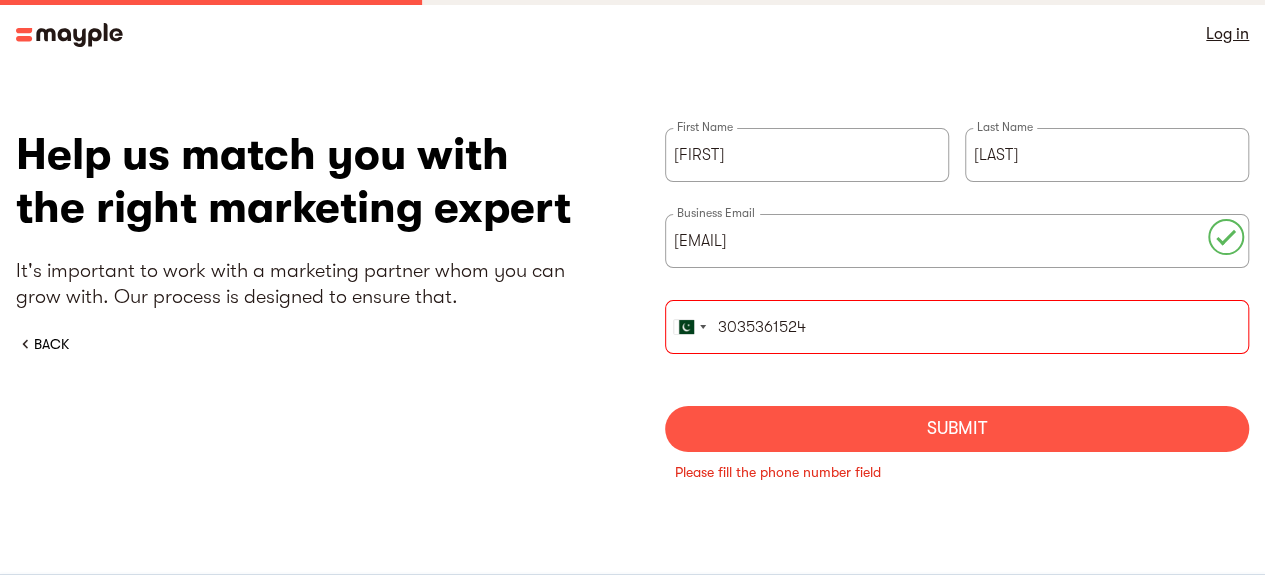 click on "Log in" at bounding box center (1227, 34) 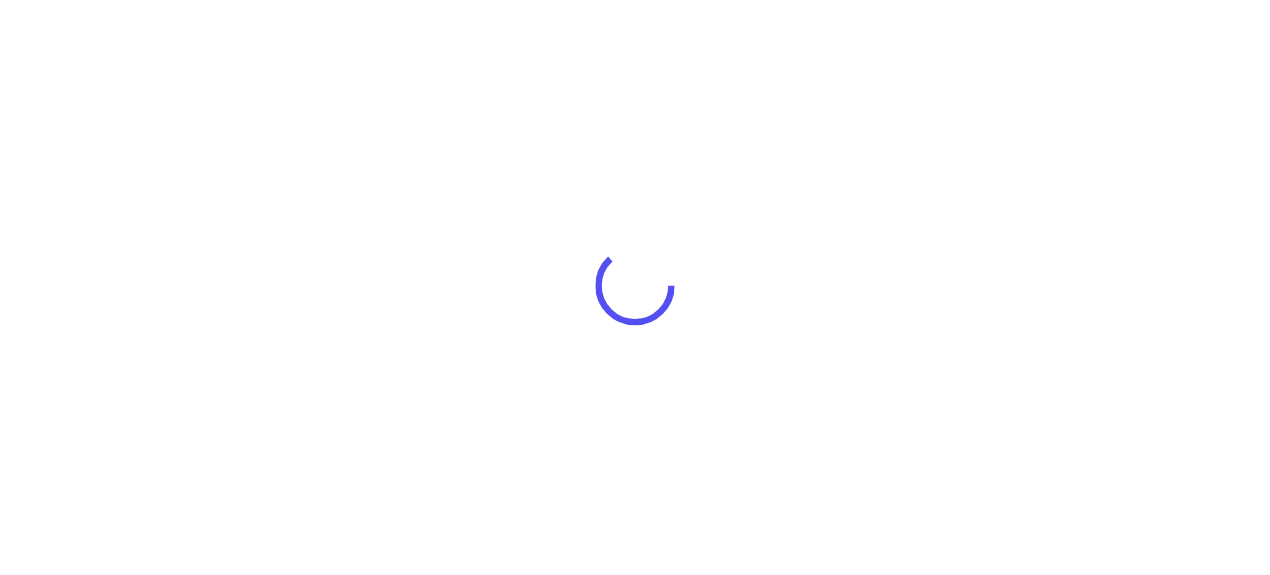 scroll, scrollTop: 0, scrollLeft: 0, axis: both 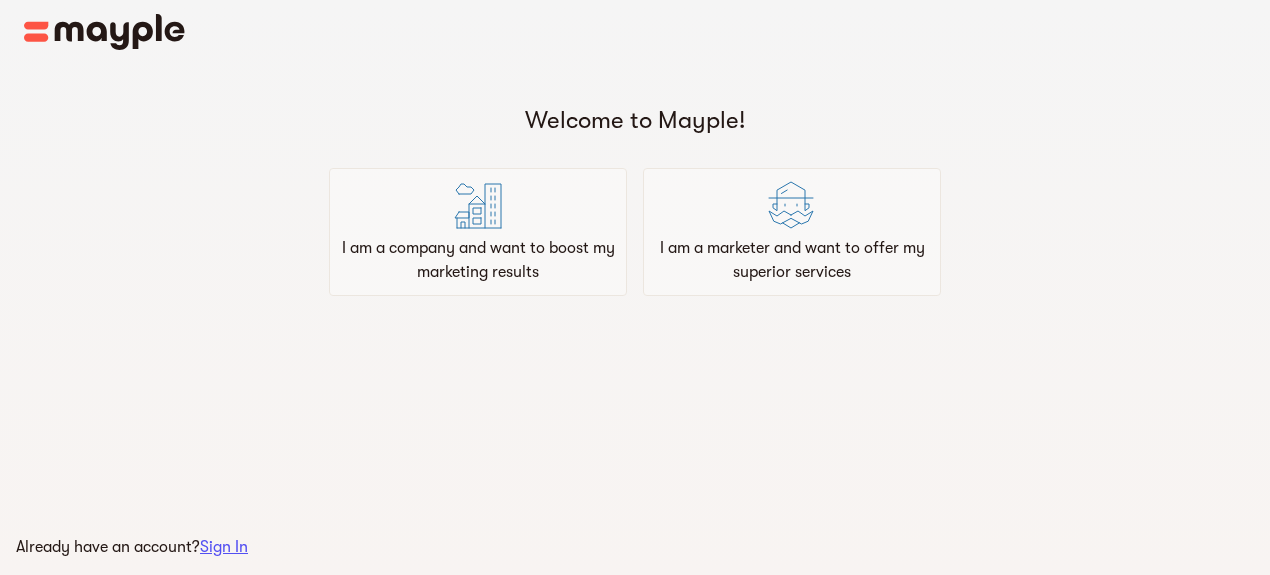 click at bounding box center (792, 208) 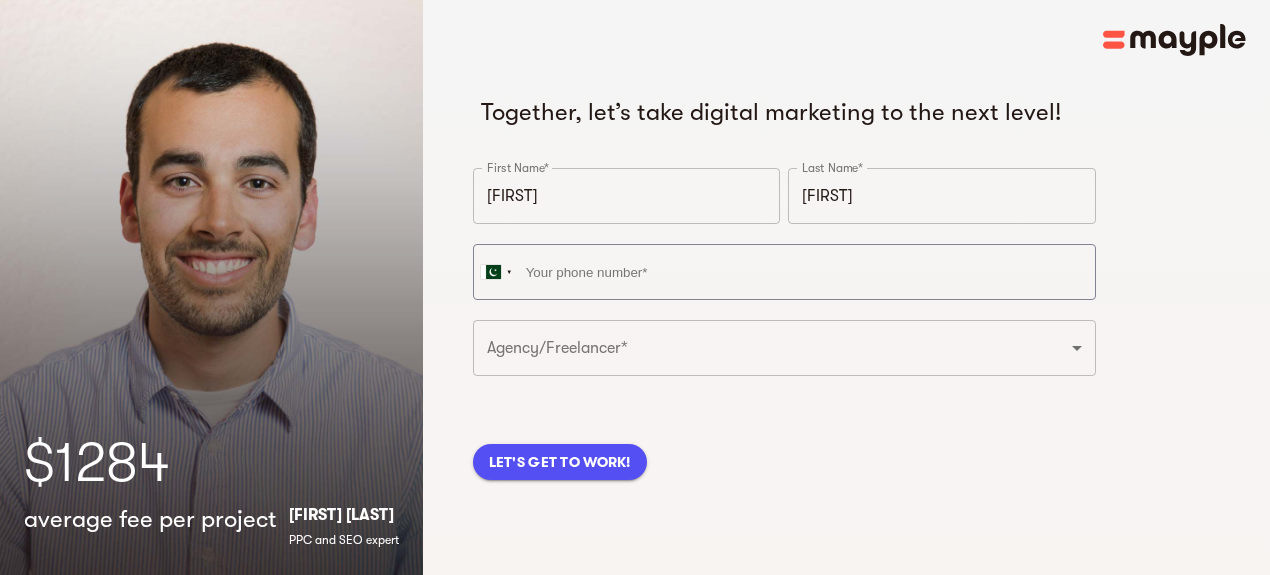 click on "Together, let’s take digital marketing to the next level!" 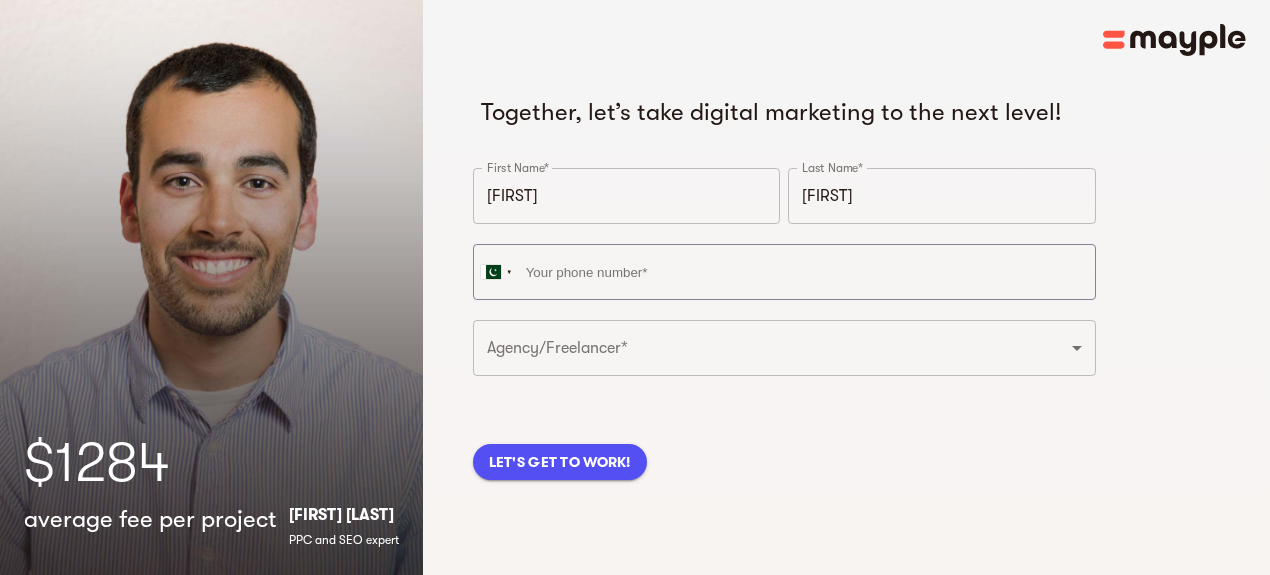 scroll, scrollTop: 24, scrollLeft: 0, axis: vertical 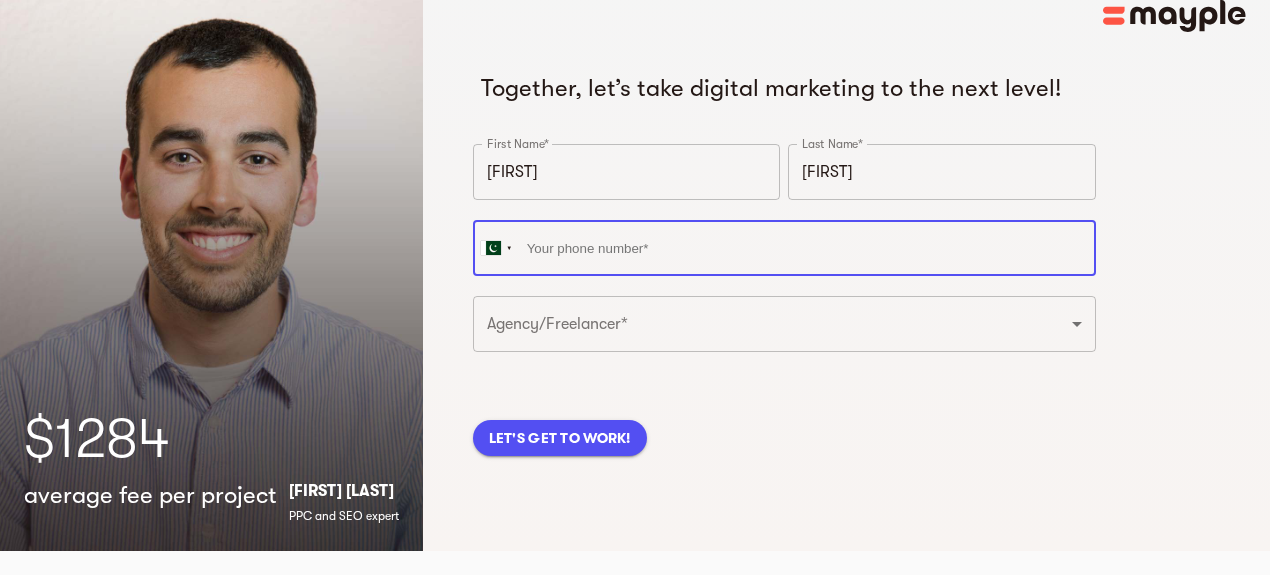 click at bounding box center (784, 248) 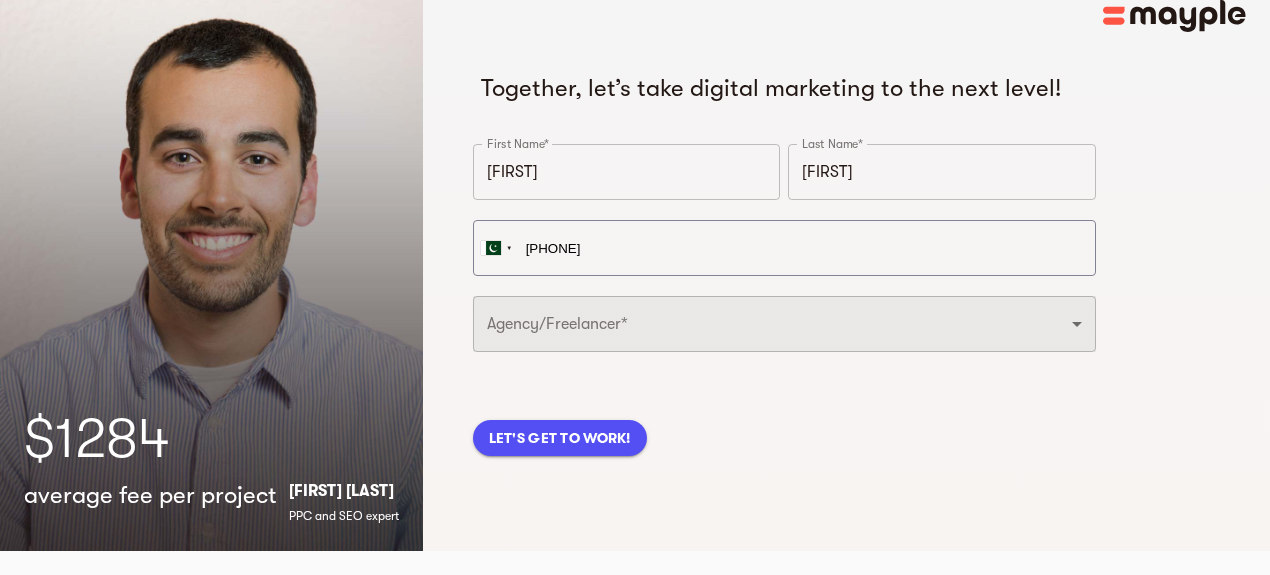 type on "[PHONE]" 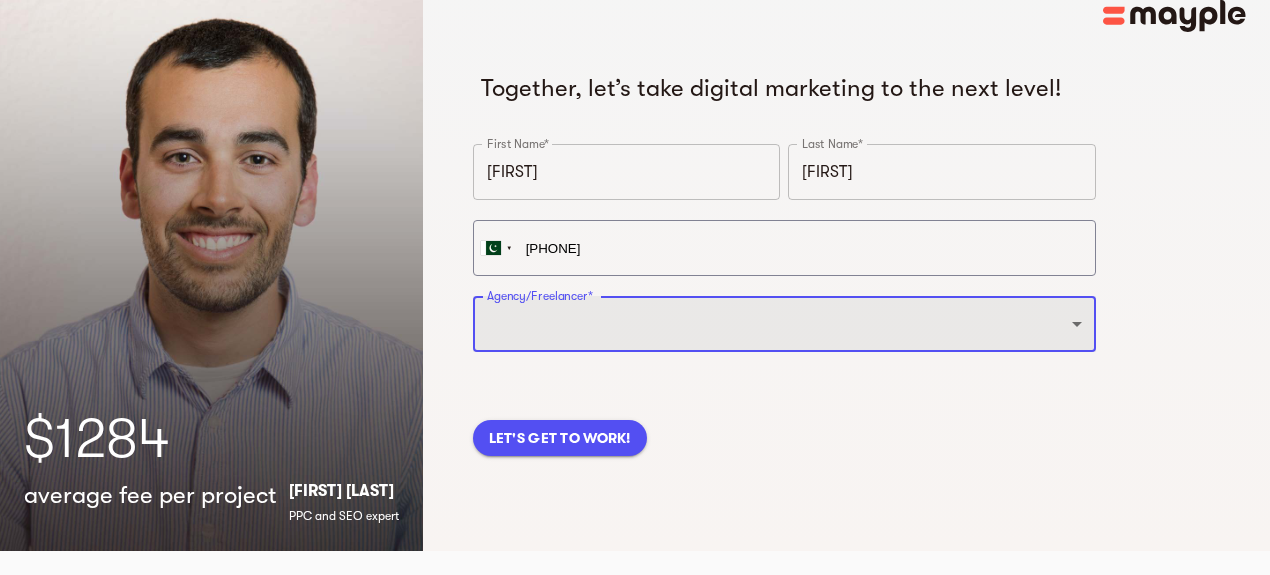 click on "Freelancer Digital Agency" at bounding box center (784, 324) 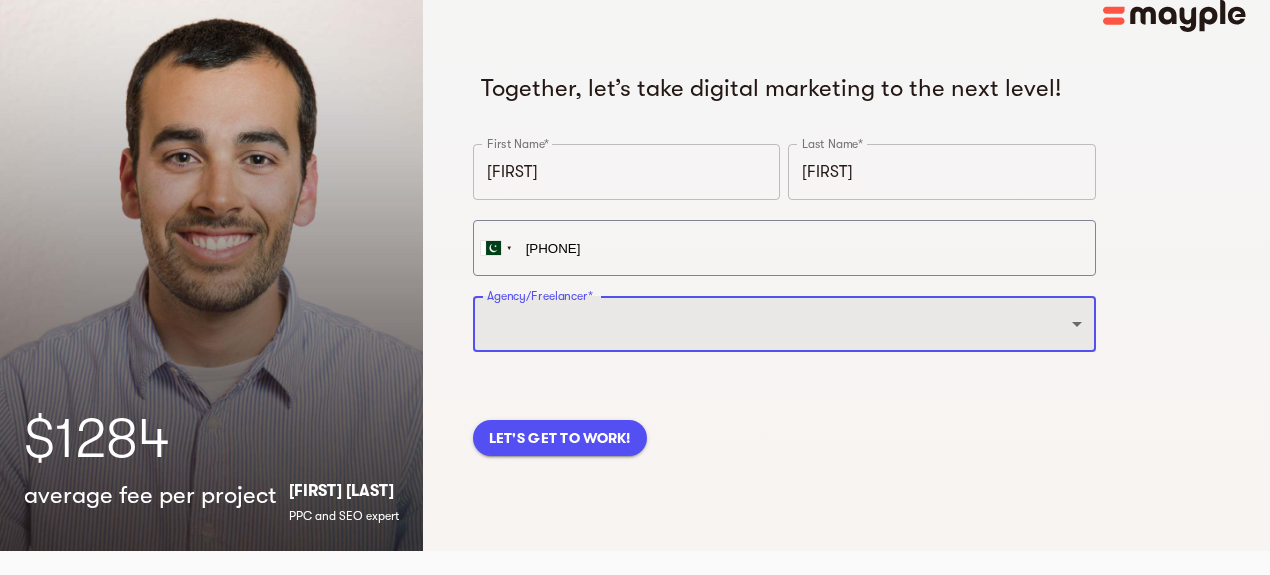 select on "FREELANCER" 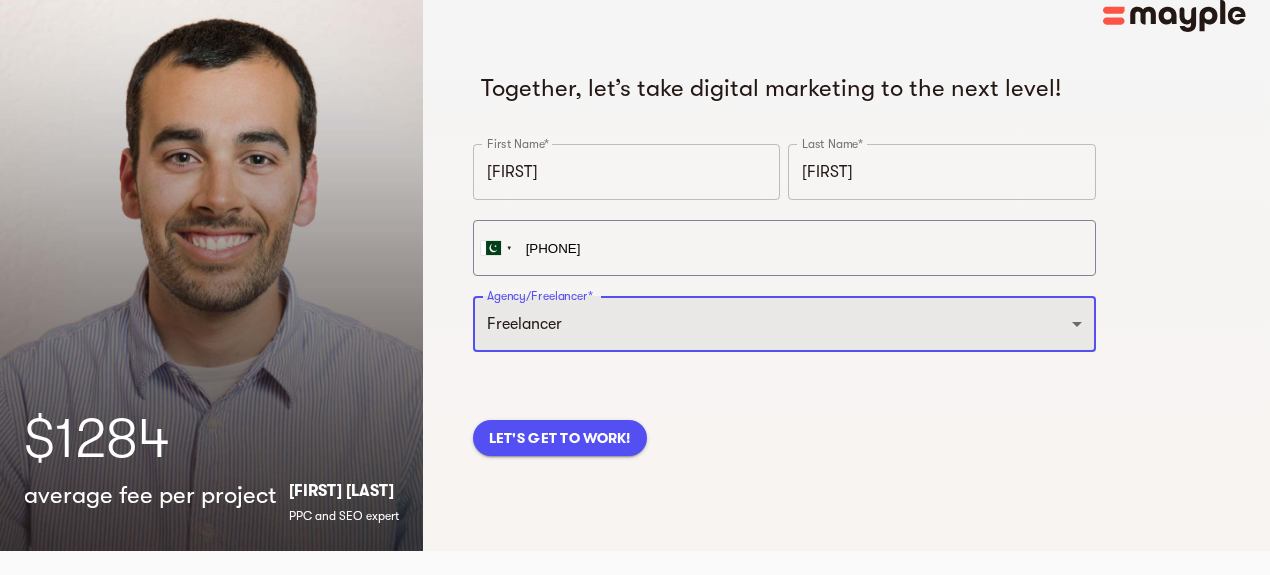 click on "Freelancer Digital Agency" at bounding box center (784, 324) 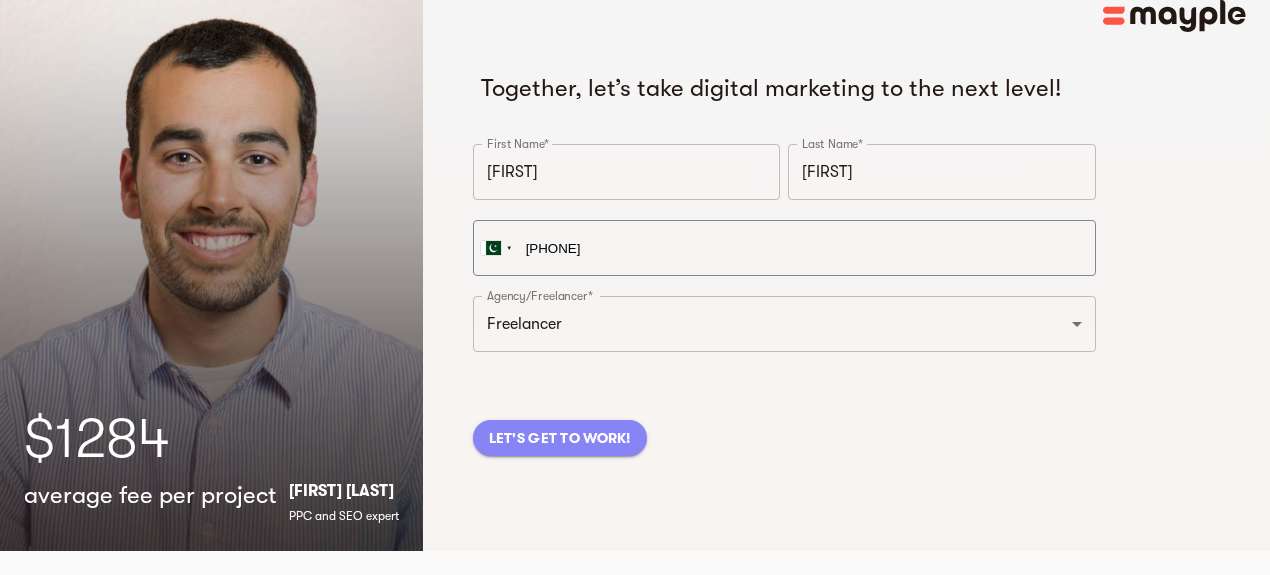 click on "LET'S GET TO WORK!" at bounding box center [560, 438] 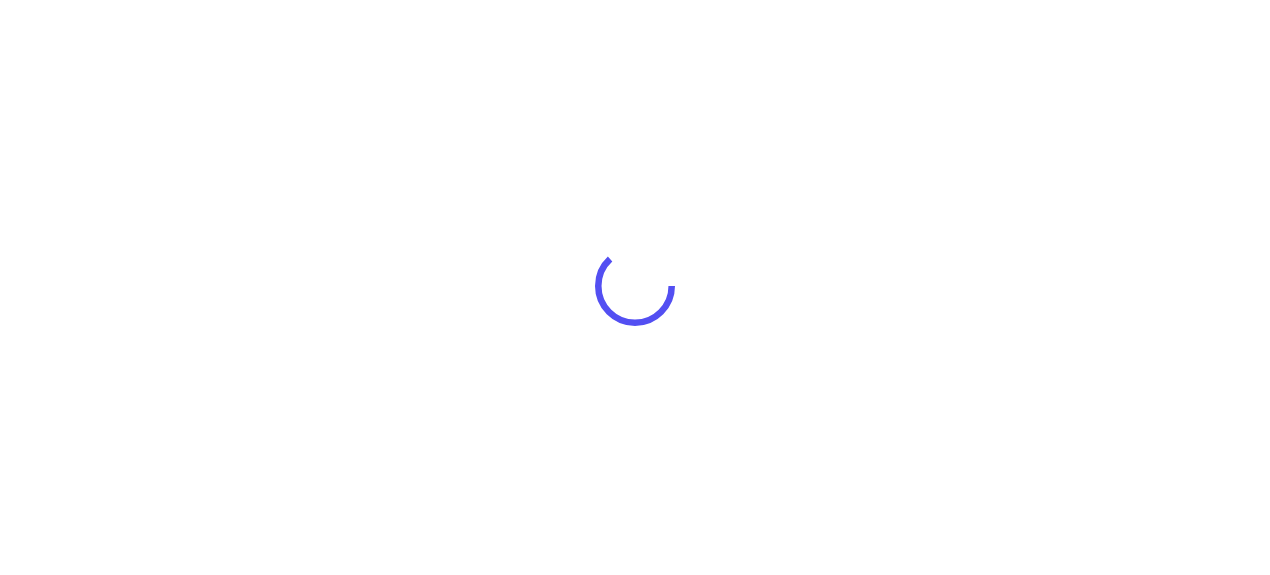 scroll, scrollTop: 18, scrollLeft: 0, axis: vertical 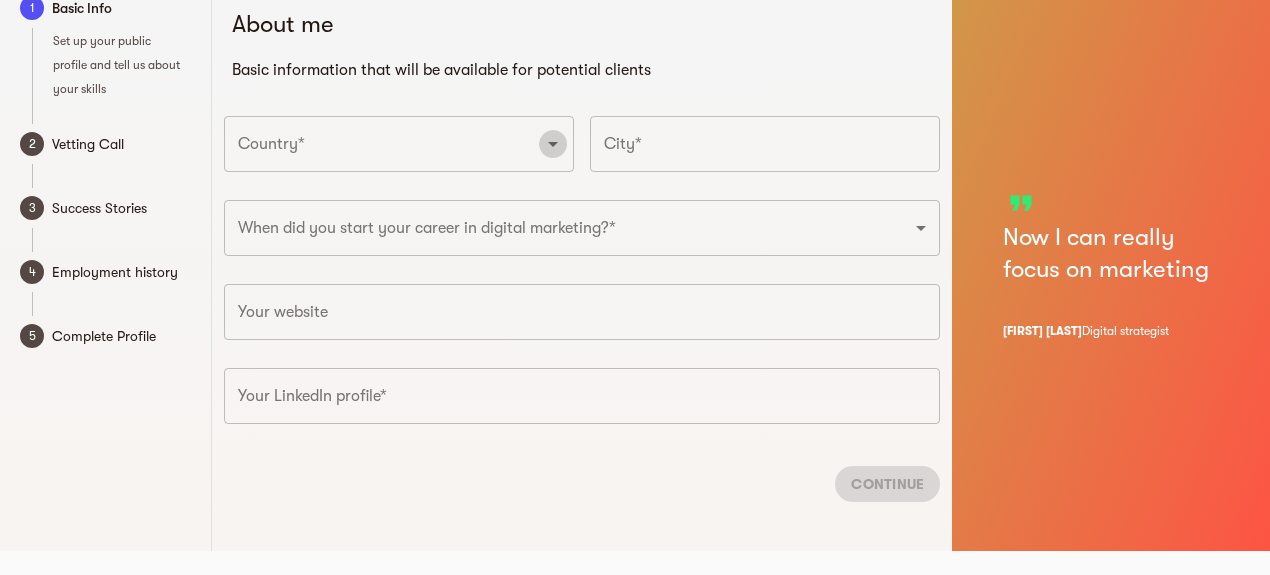 click 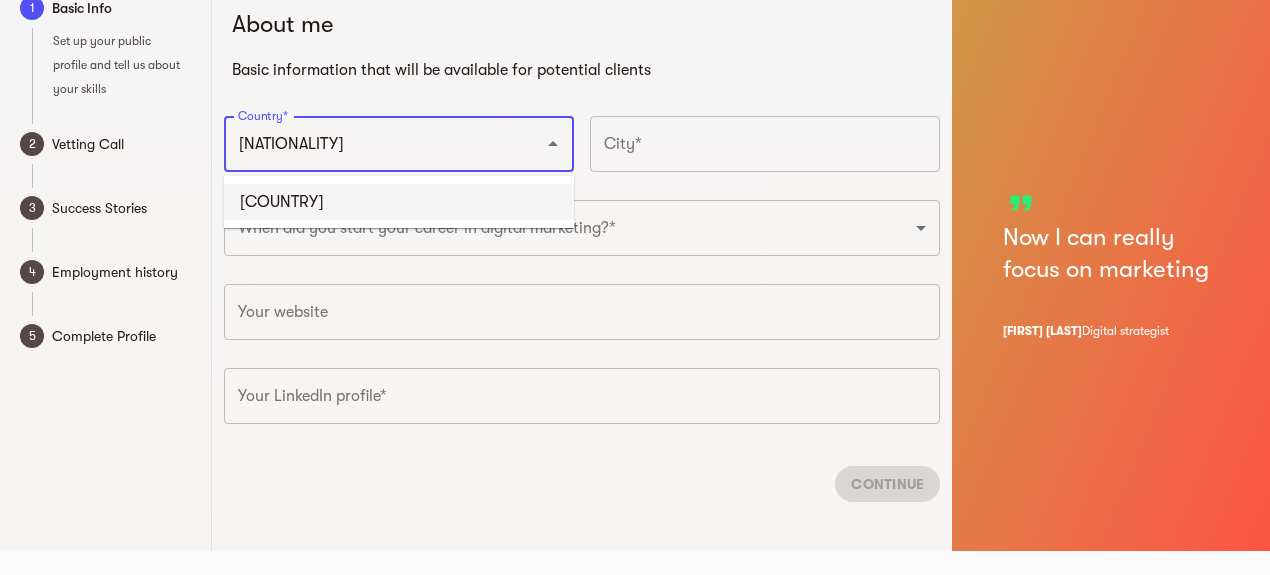 click on "[COUNTRY]" at bounding box center [399, 202] 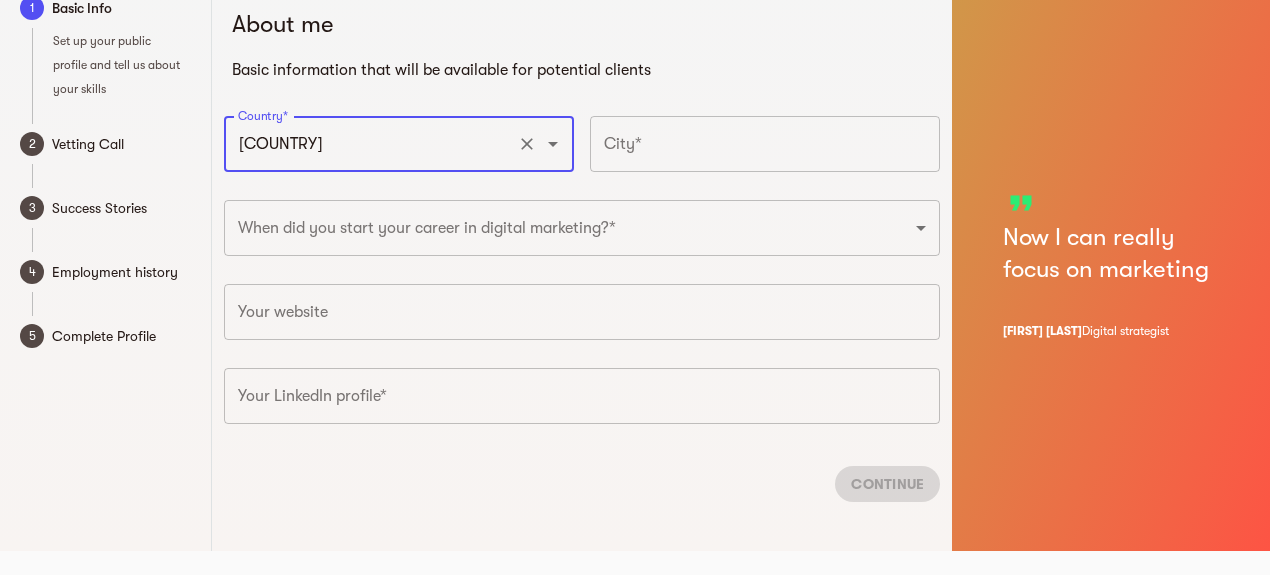 type on "[COUNTRY]" 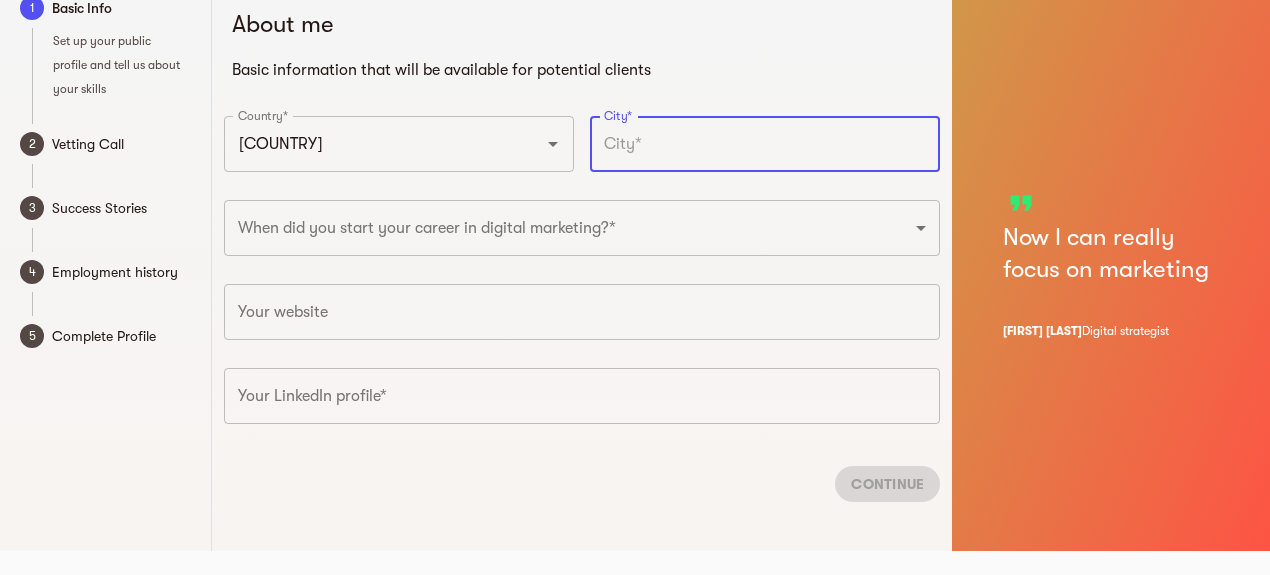 click at bounding box center [765, 144] 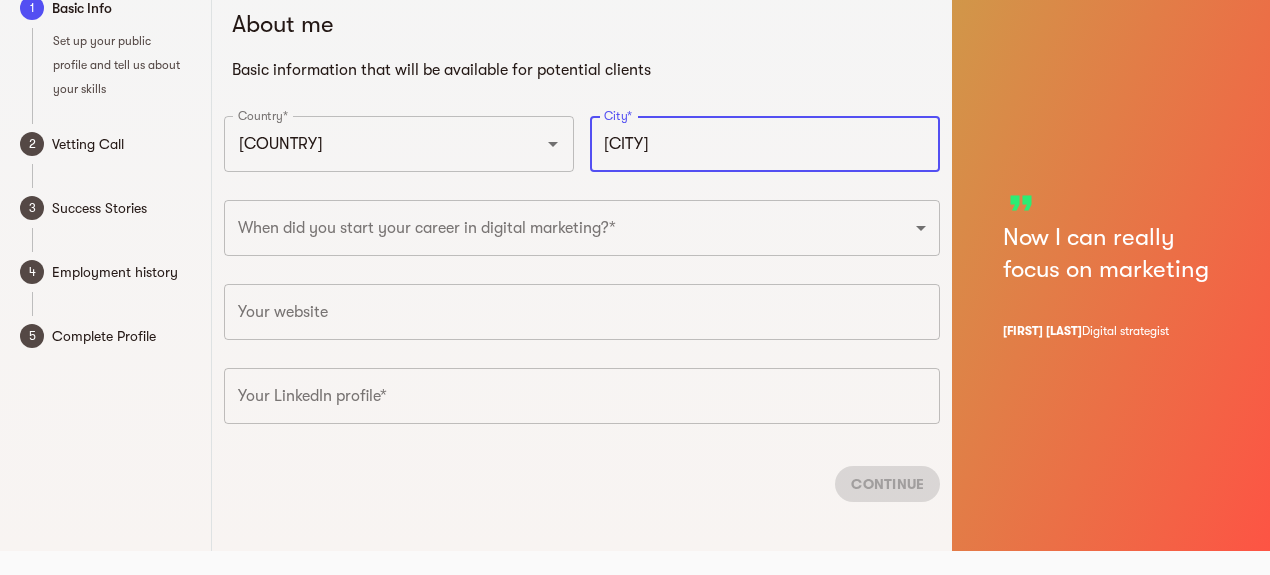 type on "[CITY]" 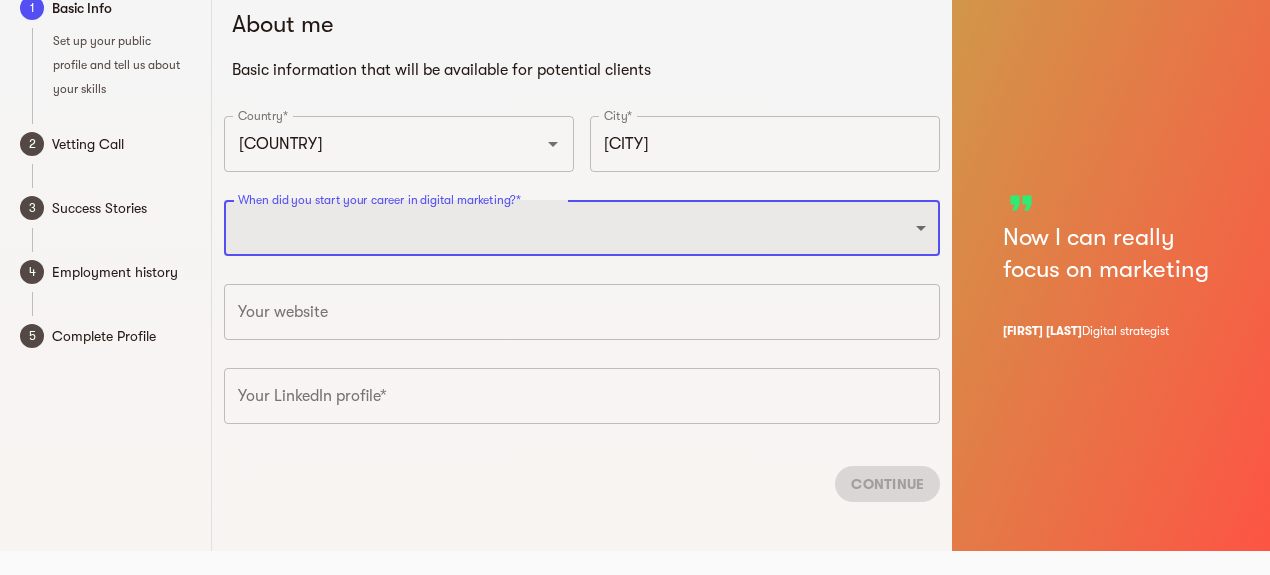 click on "2025 2024 2023 2022 2021 2020 2019 2018 2017 2016 2015 2014 2013 2012 2011 2010 2009 2008 2007 2006 2005 2004 2003 2002 2001 2000 1999 1998 1997 1996 1995 1994 1993 1992 1991 1990" at bounding box center [582, 228] 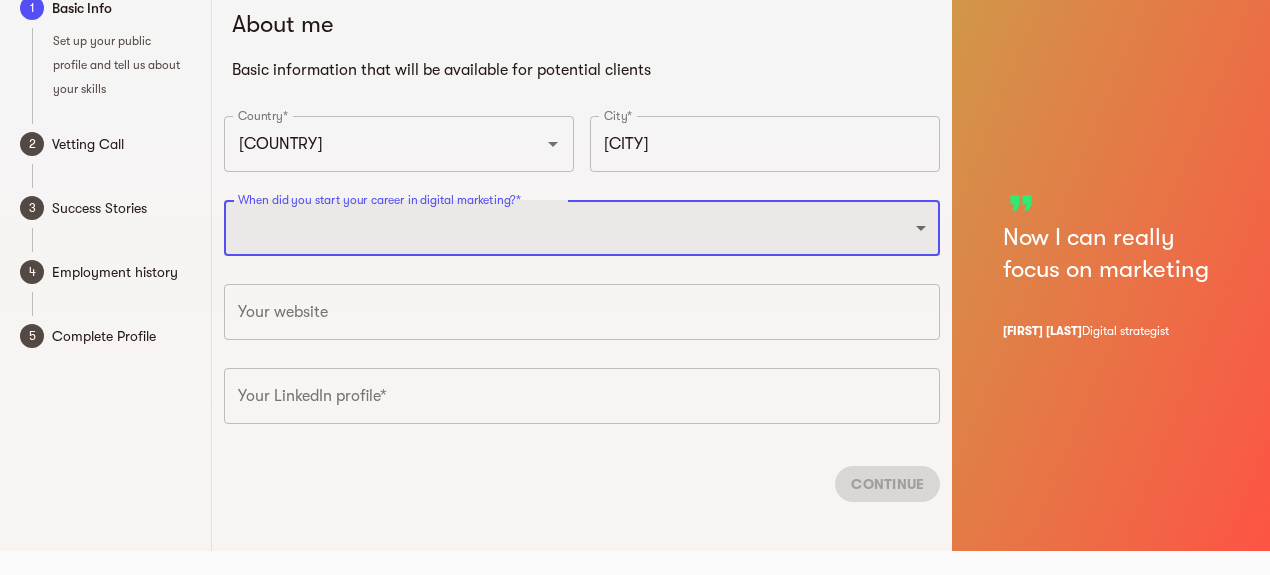 select on "2021" 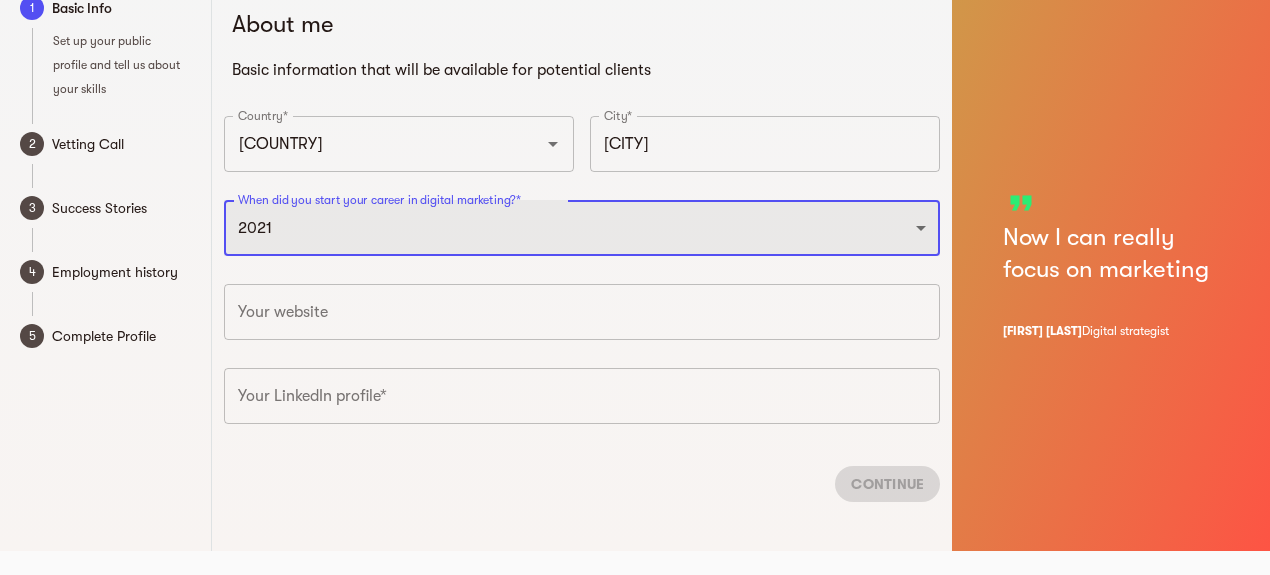 click on "2025 2024 2023 2022 2021 2020 2019 2018 2017 2016 2015 2014 2013 2012 2011 2010 2009 2008 2007 2006 2005 2004 2003 2002 2001 2000 1999 1998 1997 1996 1995 1994 1993 1992 1991 1990" at bounding box center (582, 228) 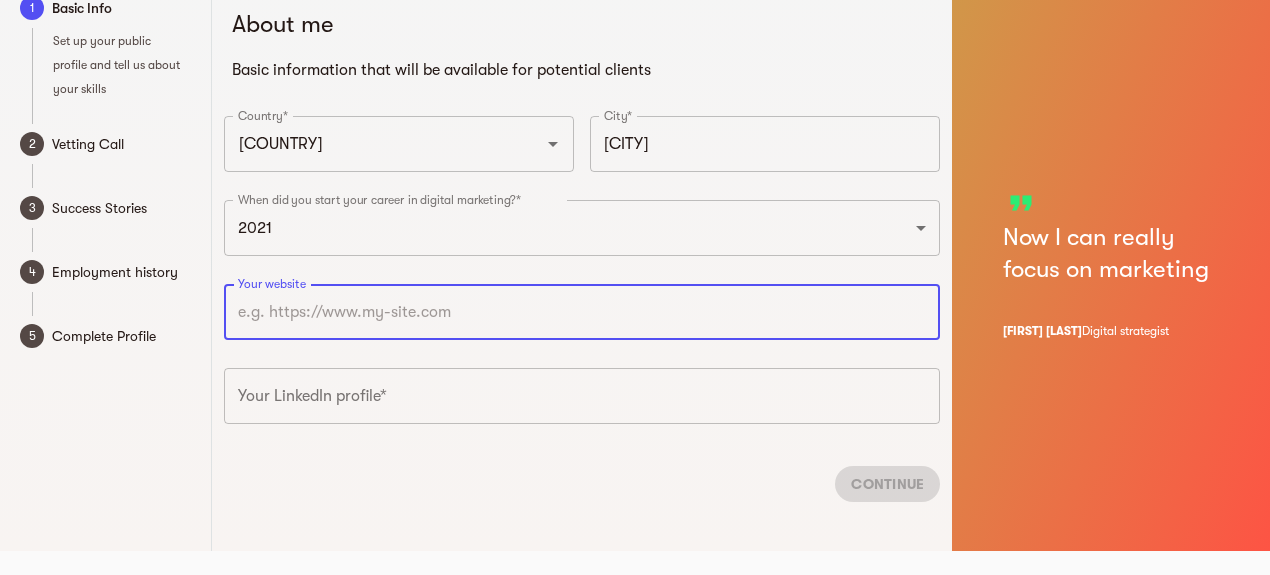 click at bounding box center (582, 312) 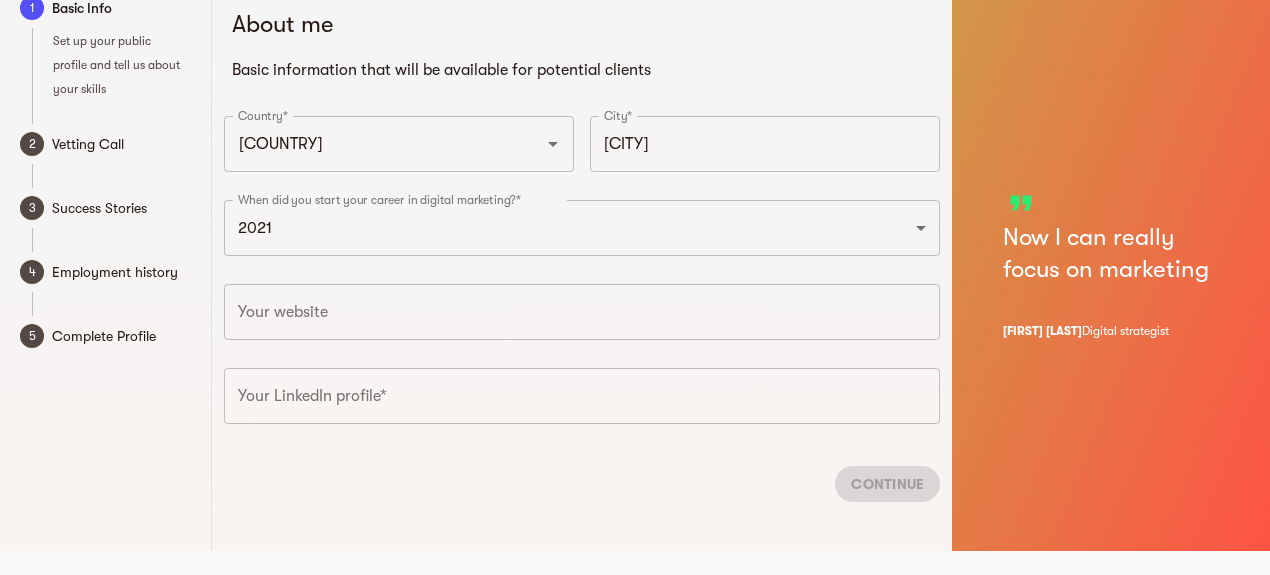 click on "Your website Your website" at bounding box center (582, 318) 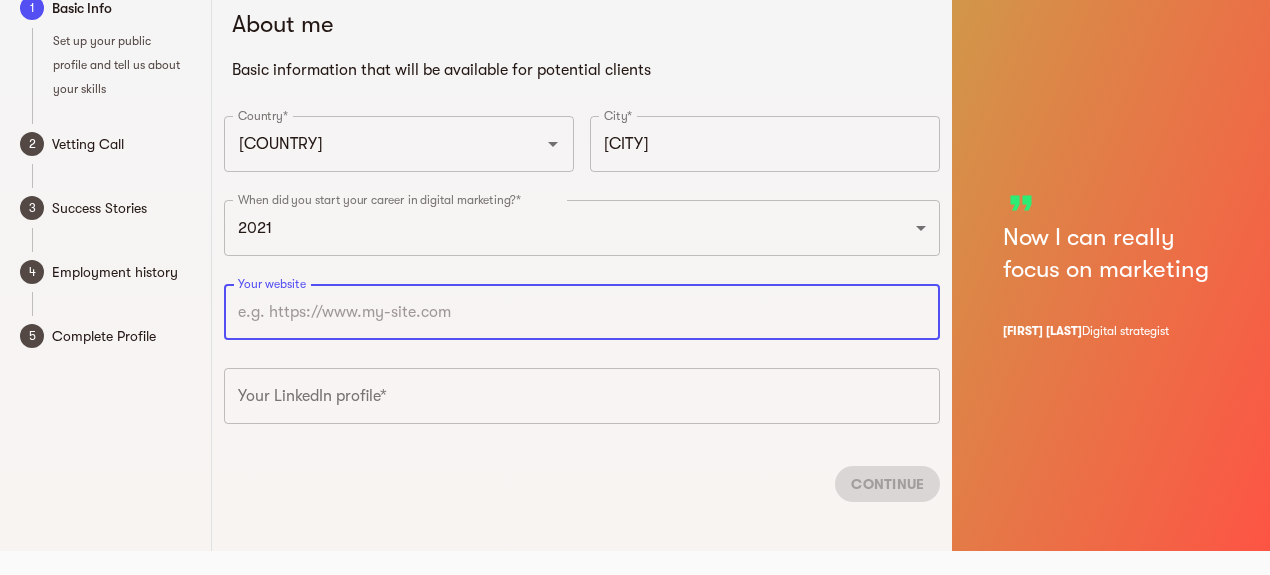 click at bounding box center [582, 312] 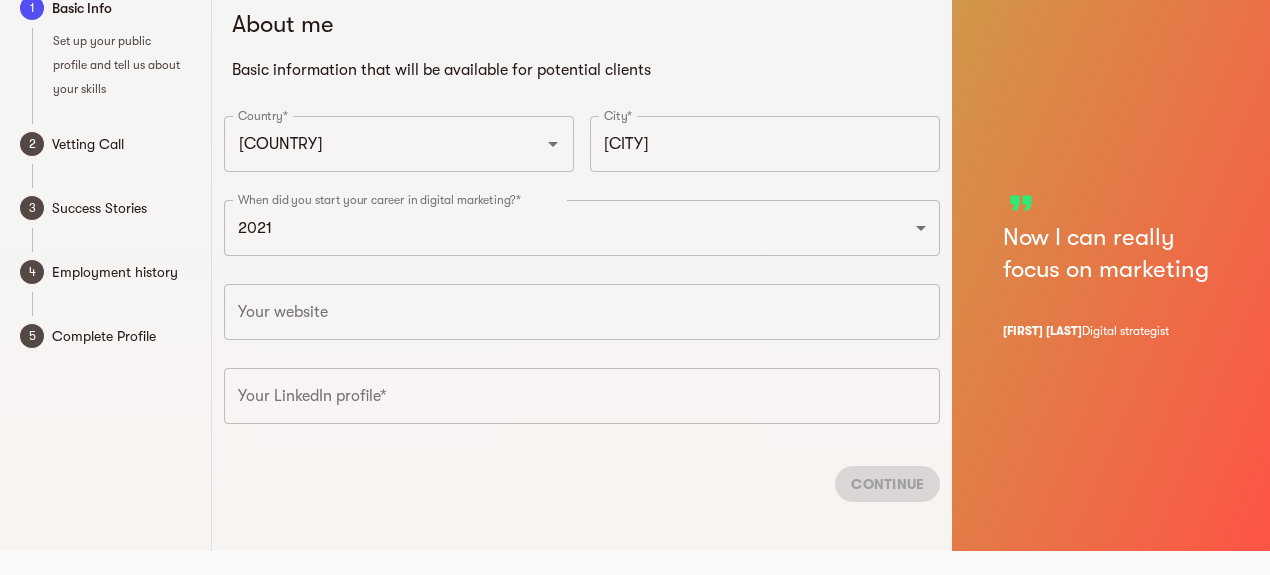 click on "Continue" at bounding box center [582, 484] 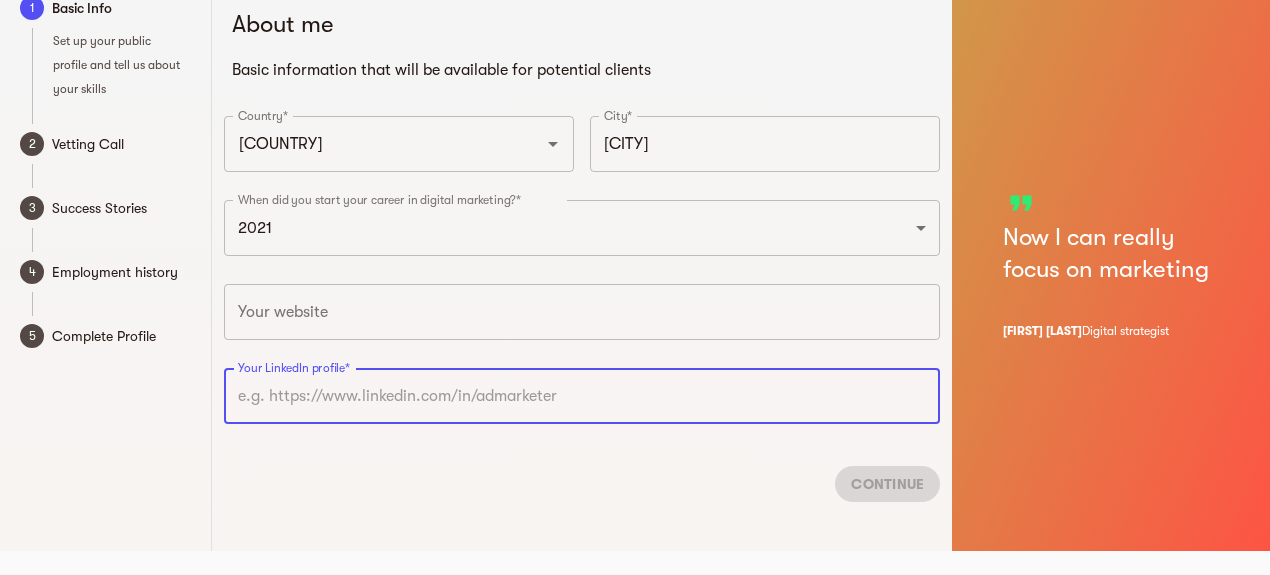 click at bounding box center (582, 396) 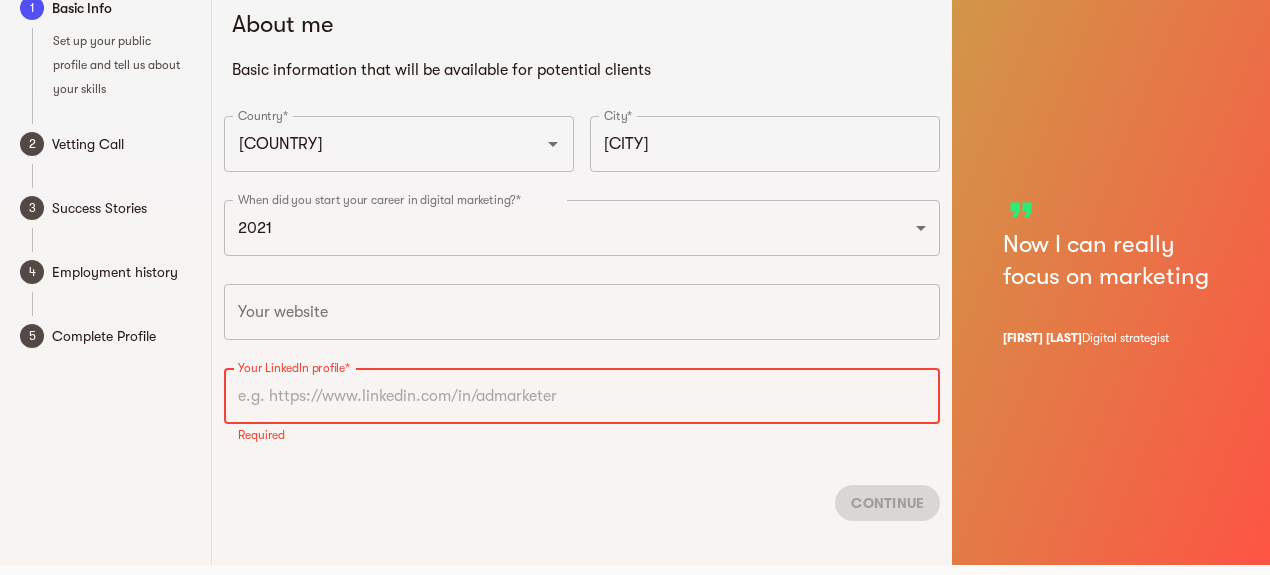 paste on "https://www.linkedin.com/in/[FIRST]_[LAST]-[ID]/" 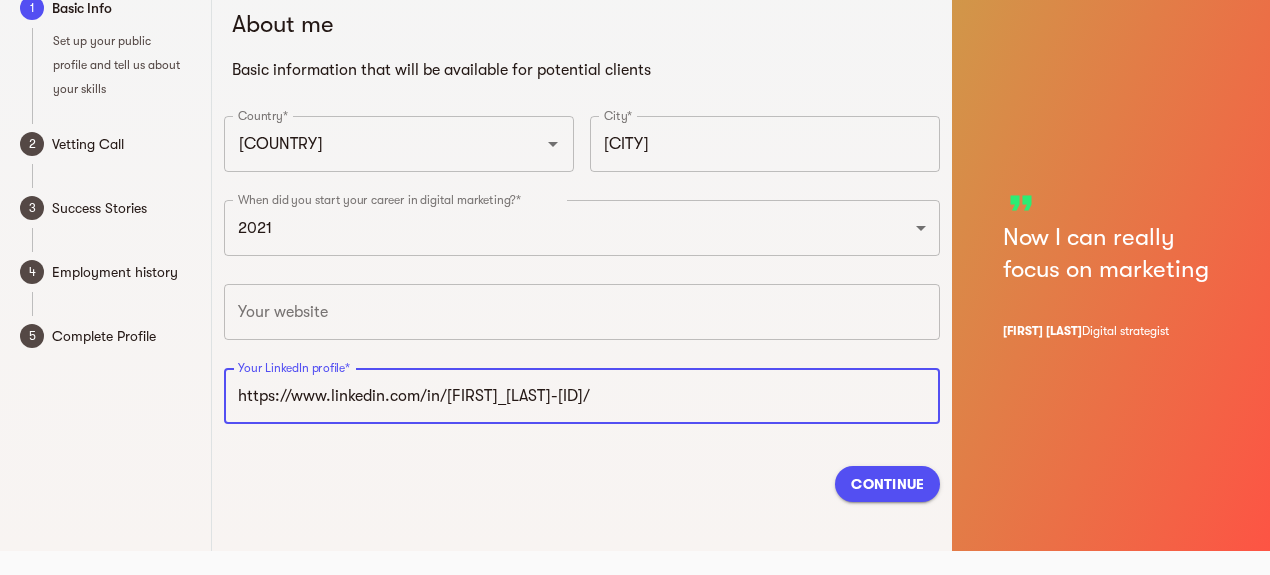 type on "https://www.linkedin.com/in/[FIRST]_[LAST]" 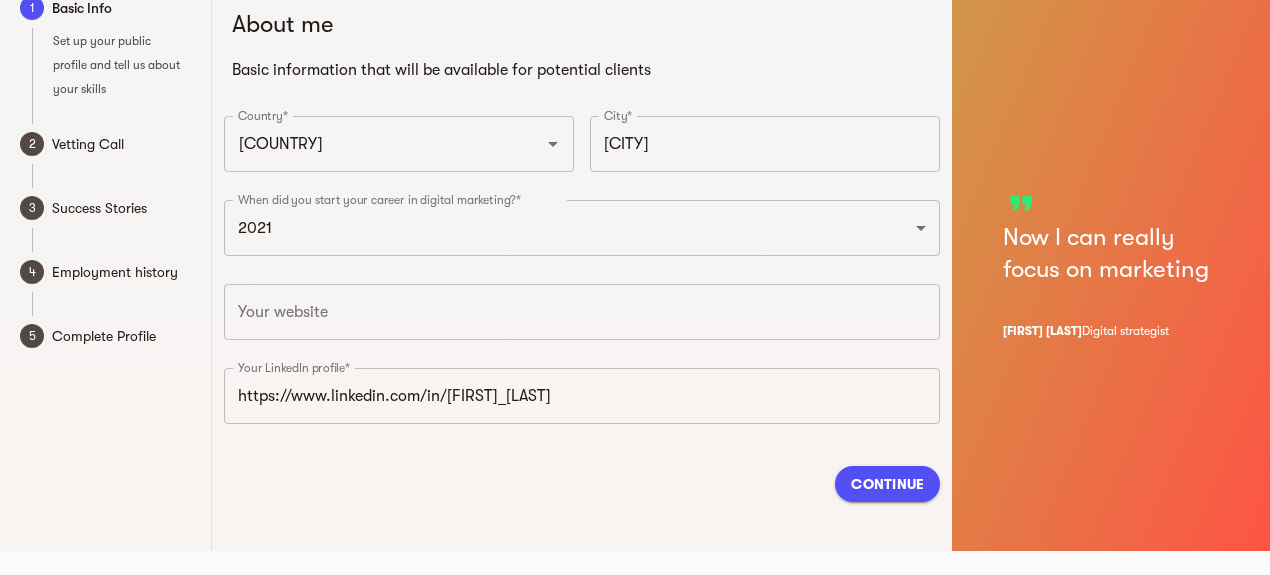 click on "Continue" at bounding box center [582, 484] 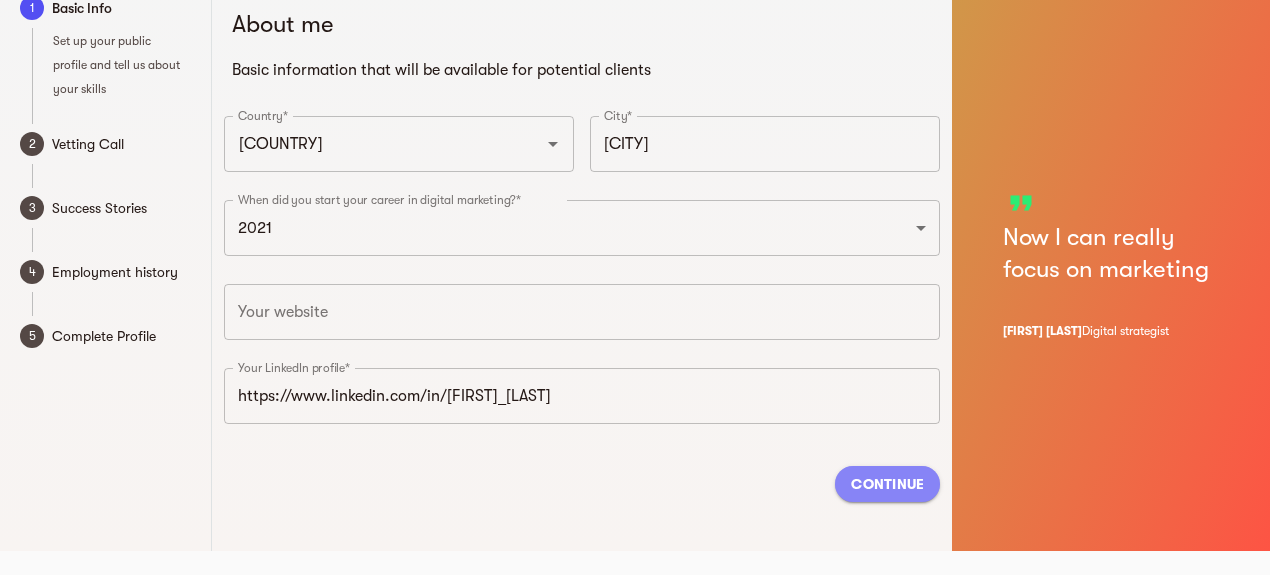 click on "Continue" at bounding box center [887, 484] 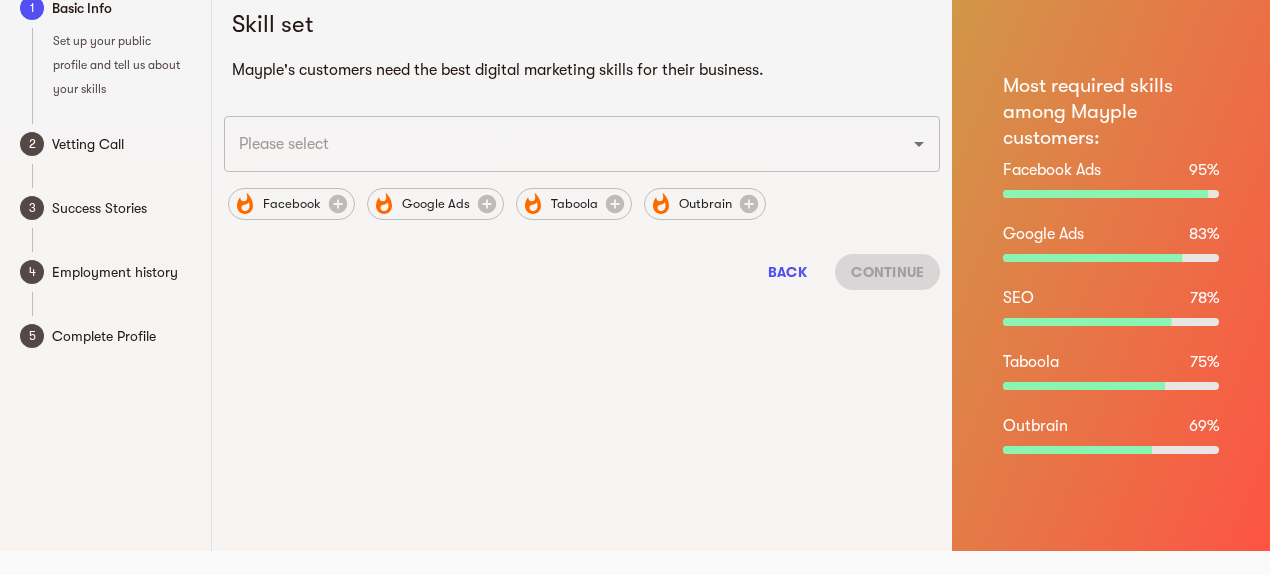 click on "Skill set Mayple's customers need the best digital marketing skills for their business. ​ Facebook Google Ads Taboola Outbrain Back Continue" at bounding box center [582, 263] 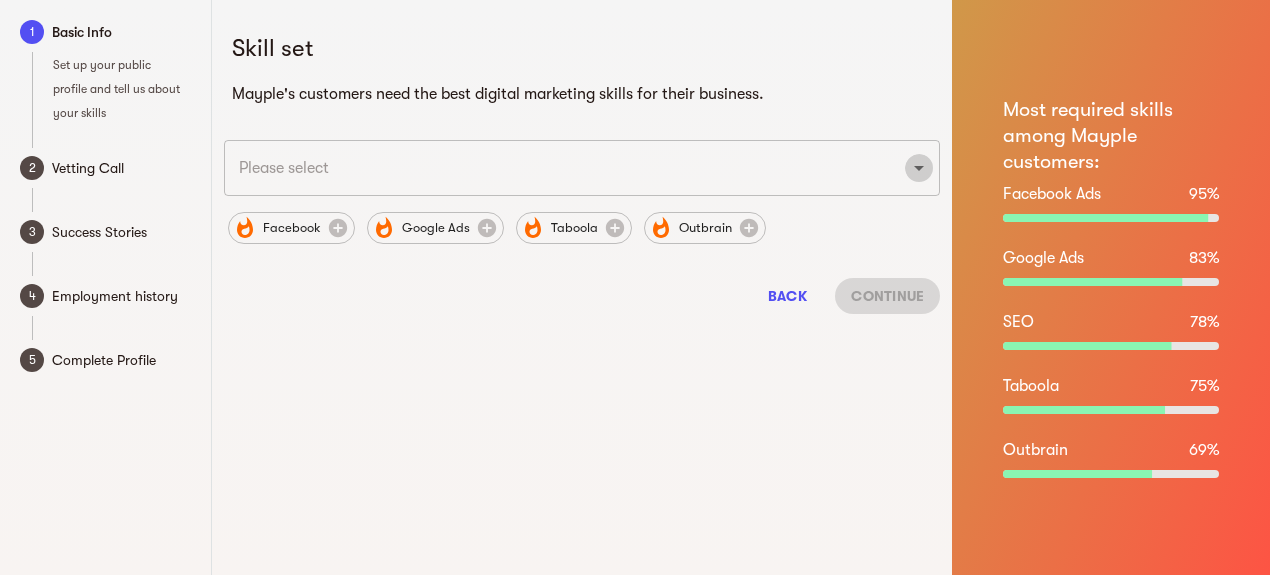 click 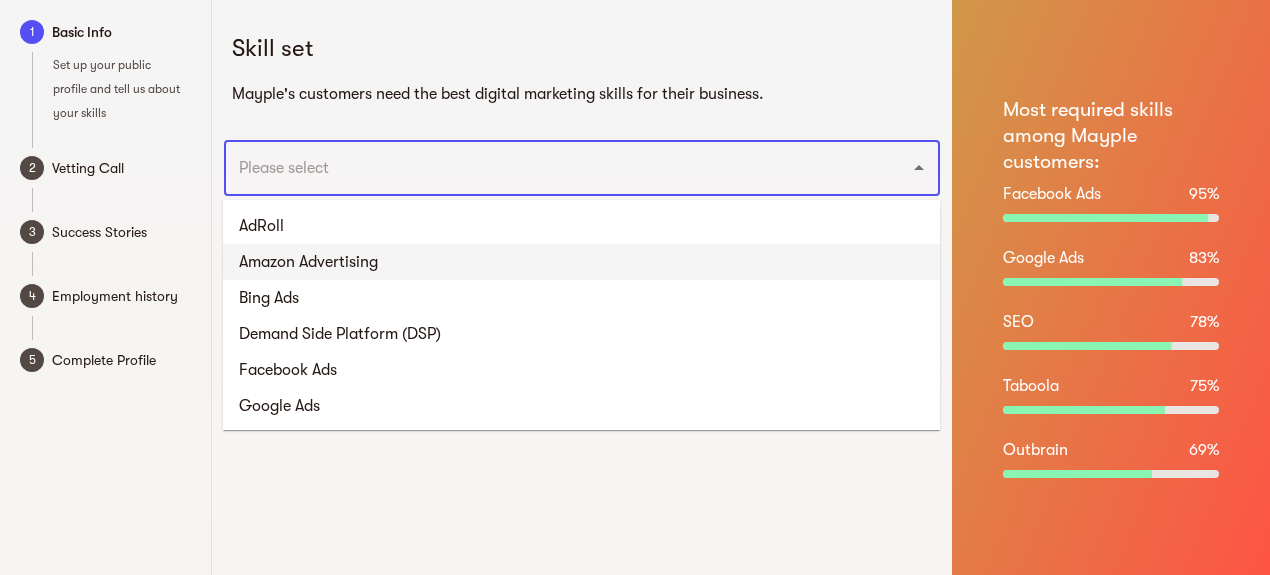 click on "Amazon Advertising" at bounding box center (581, 262) 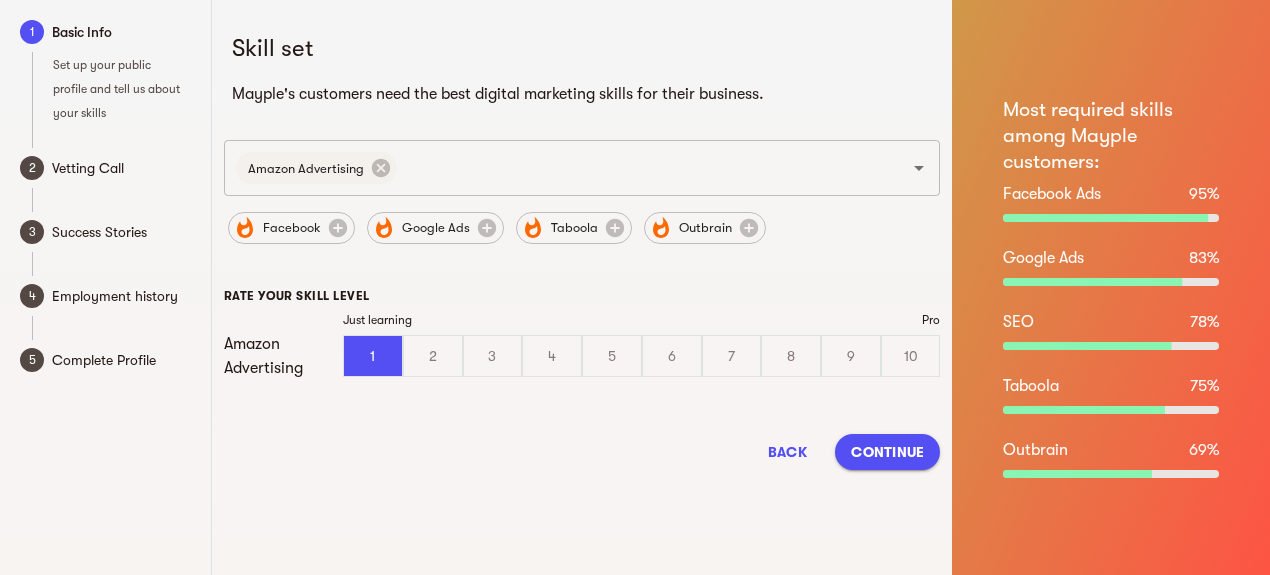 click on "10" at bounding box center [911, 356] 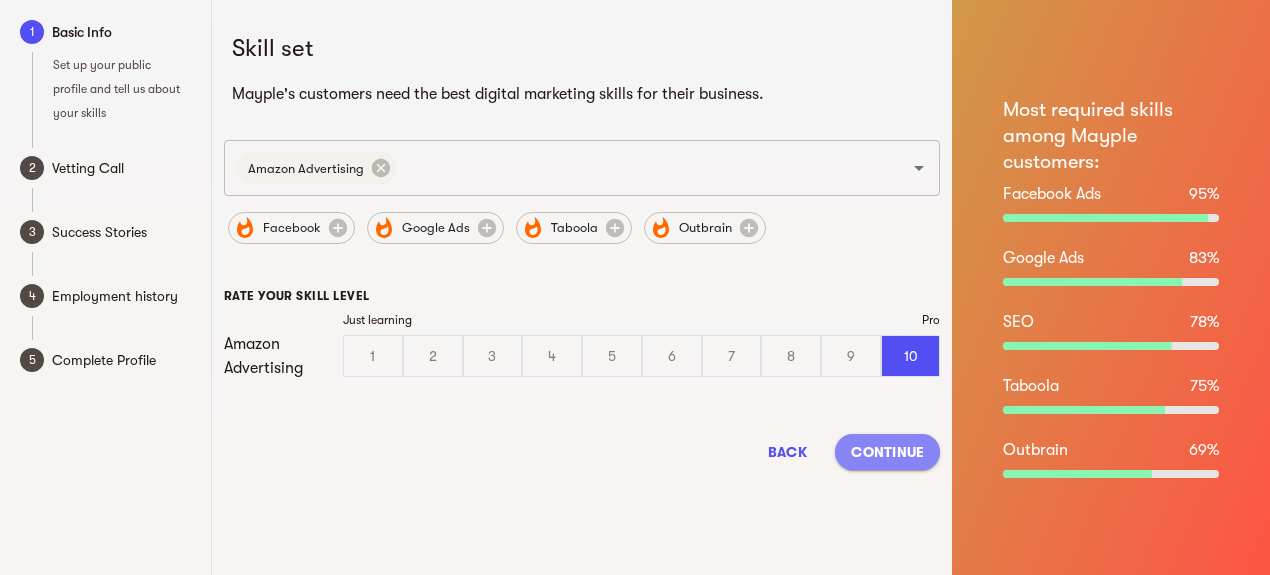 click on "Continue" at bounding box center (887, 452) 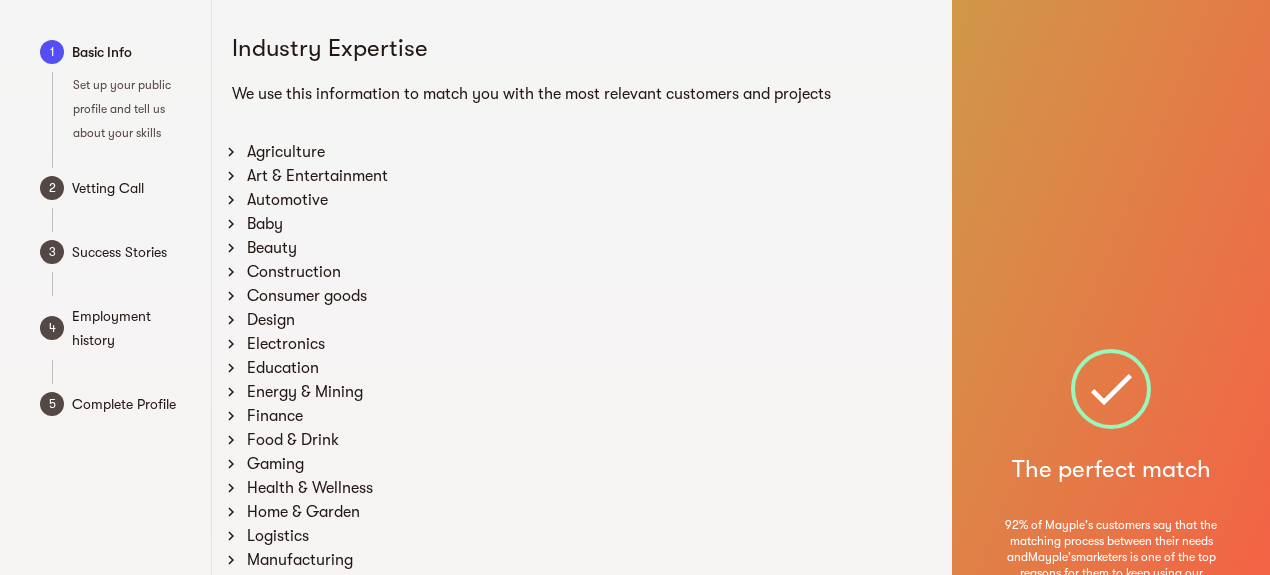 click on "1 Basic Info Set up your public profile and tell us about your skills 2 Vetting Call 3 Success Stories 4 Employment history 5 Complete Profile" at bounding box center [106, 473] 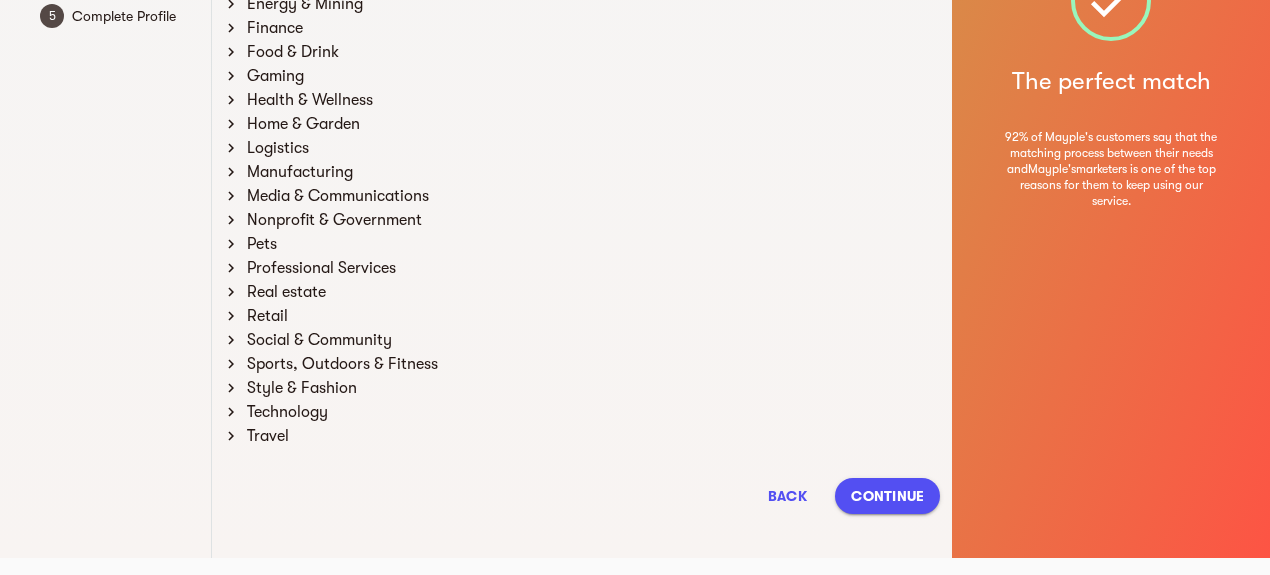 scroll, scrollTop: 394, scrollLeft: 0, axis: vertical 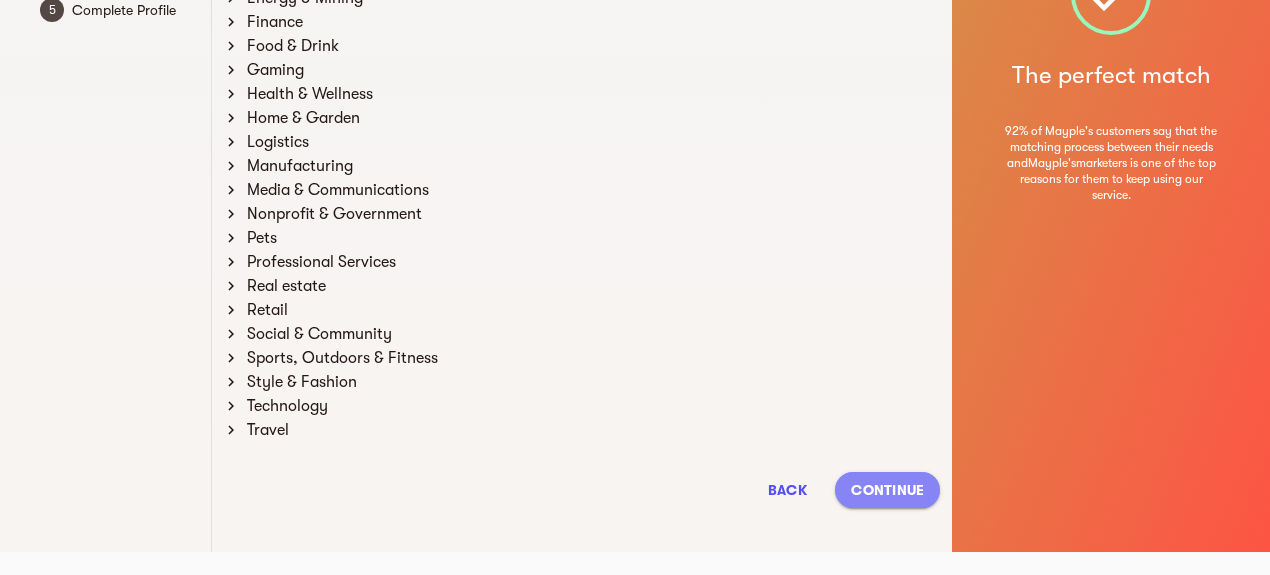 click on "Continue" at bounding box center [887, 490] 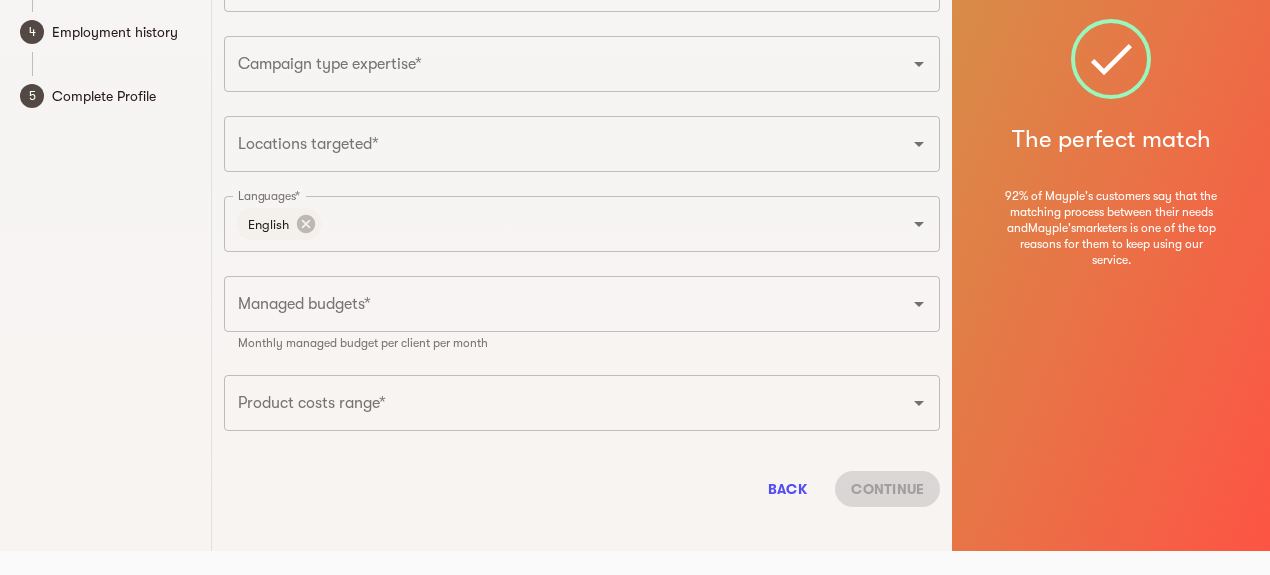 scroll, scrollTop: 0, scrollLeft: 0, axis: both 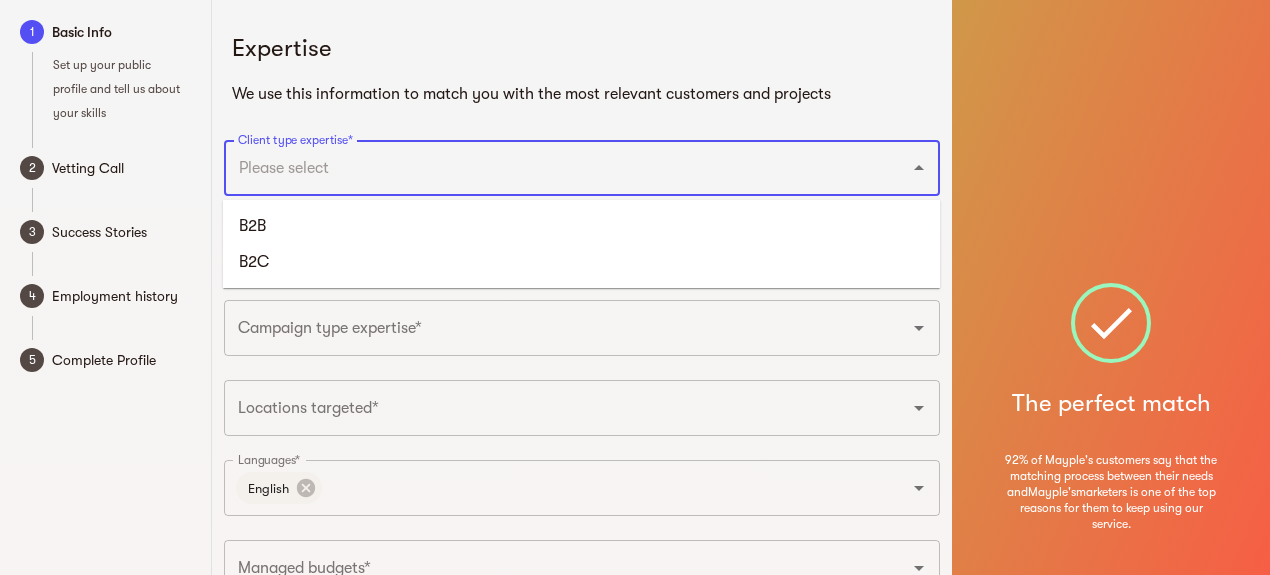 click on "Client type expertise*" at bounding box center [554, 168] 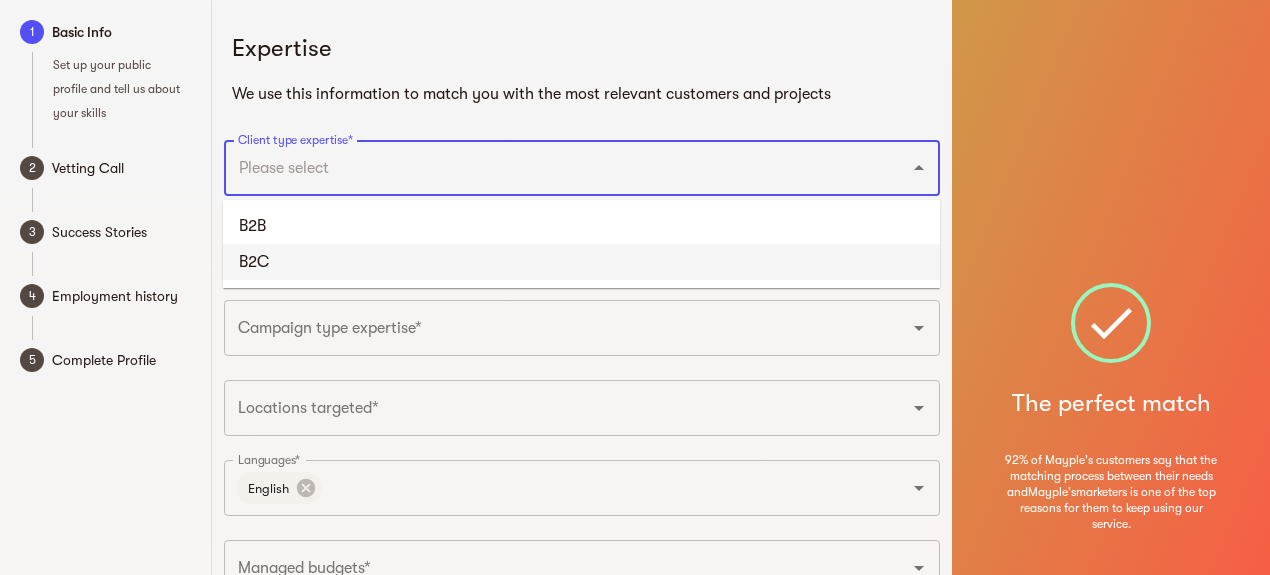 click on "B2C" at bounding box center (581, 262) 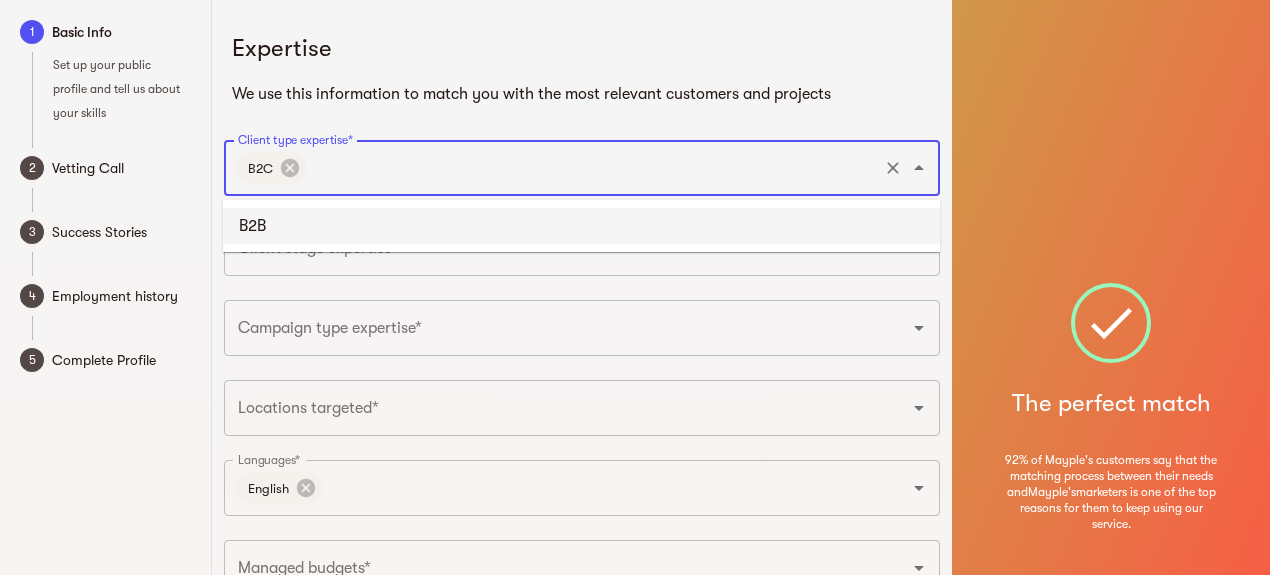 click on "Client type expertise*" at bounding box center [592, 168] 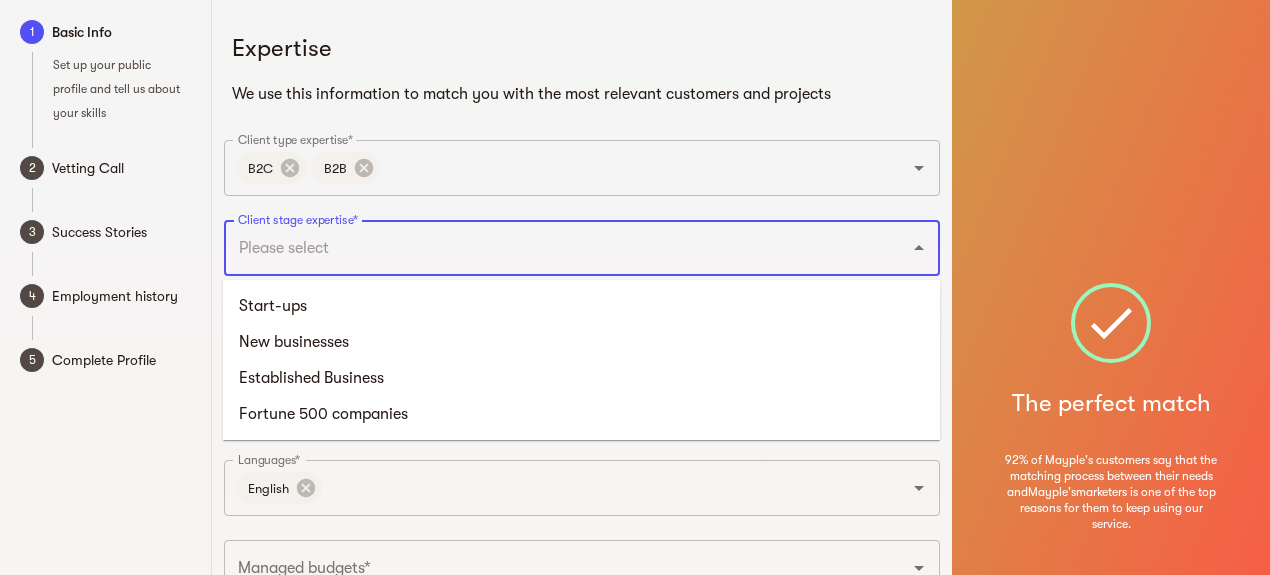 click on "Client stage expertise*" at bounding box center (554, 248) 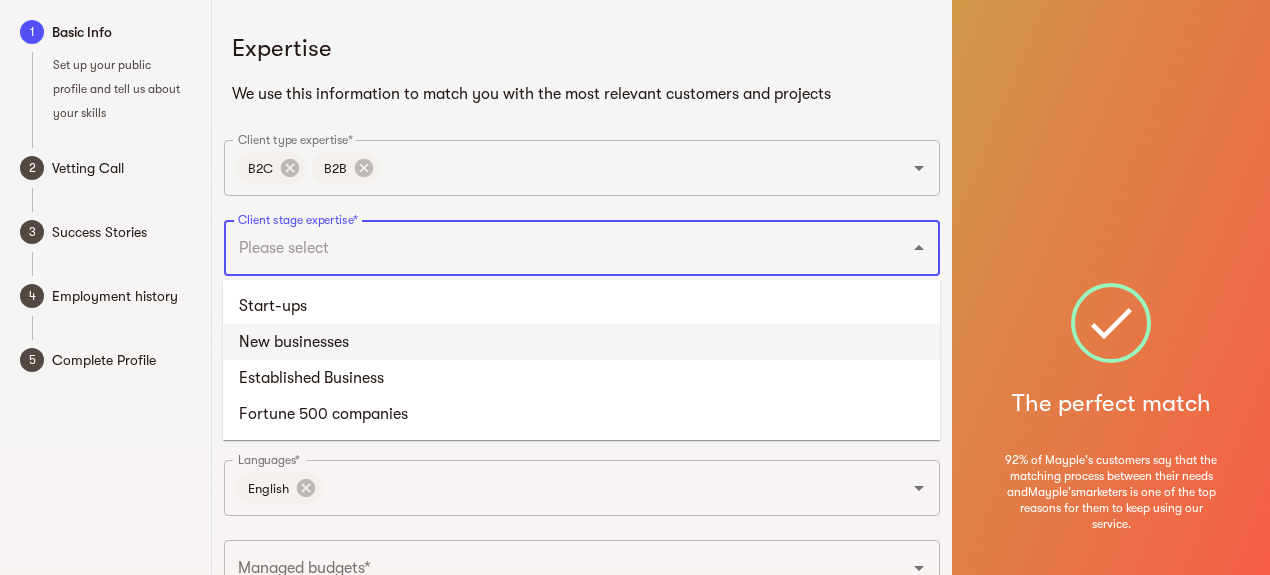 click on "New businesses" at bounding box center [581, 342] 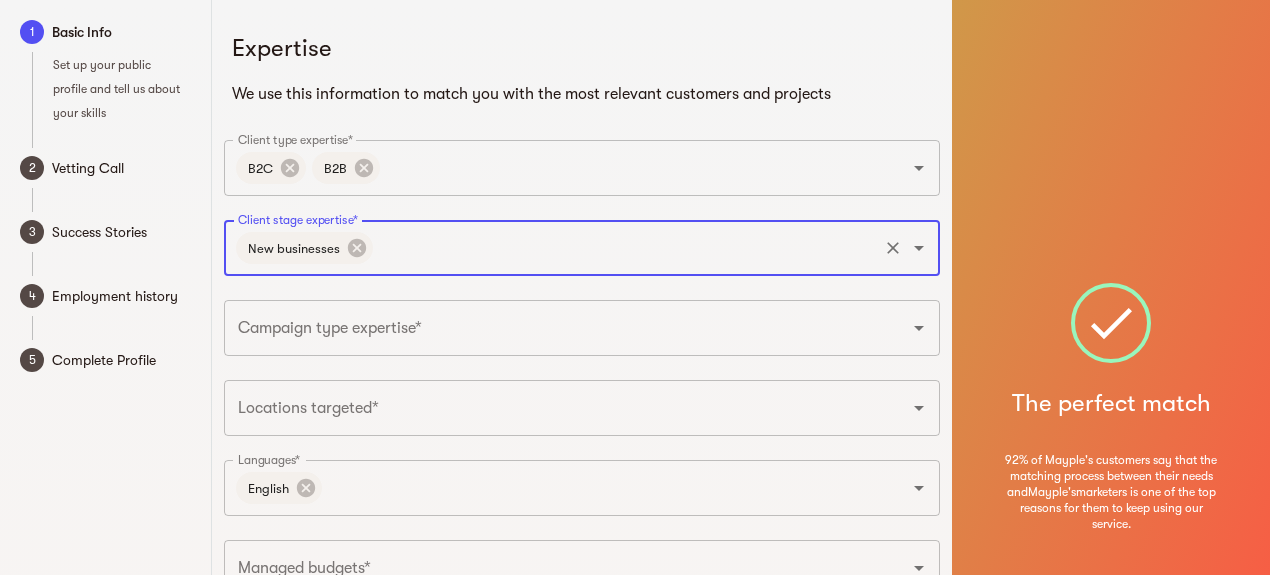 click on "New businesses Client stage expertise*" at bounding box center (582, 248) 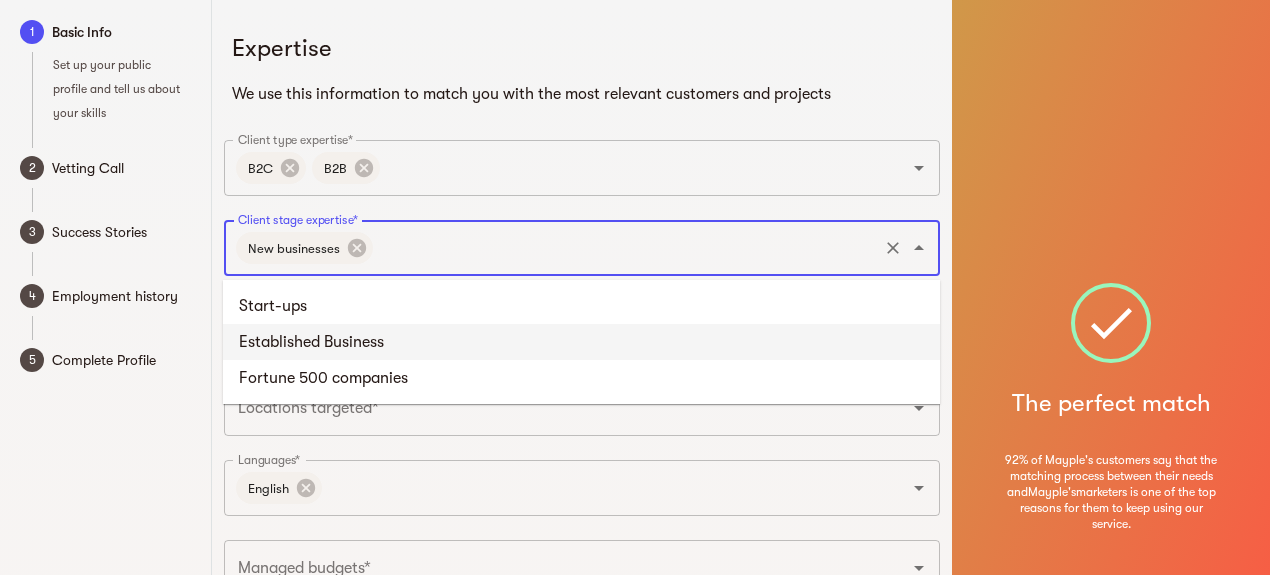click on "Client stage expertise*" at bounding box center [626, 248] 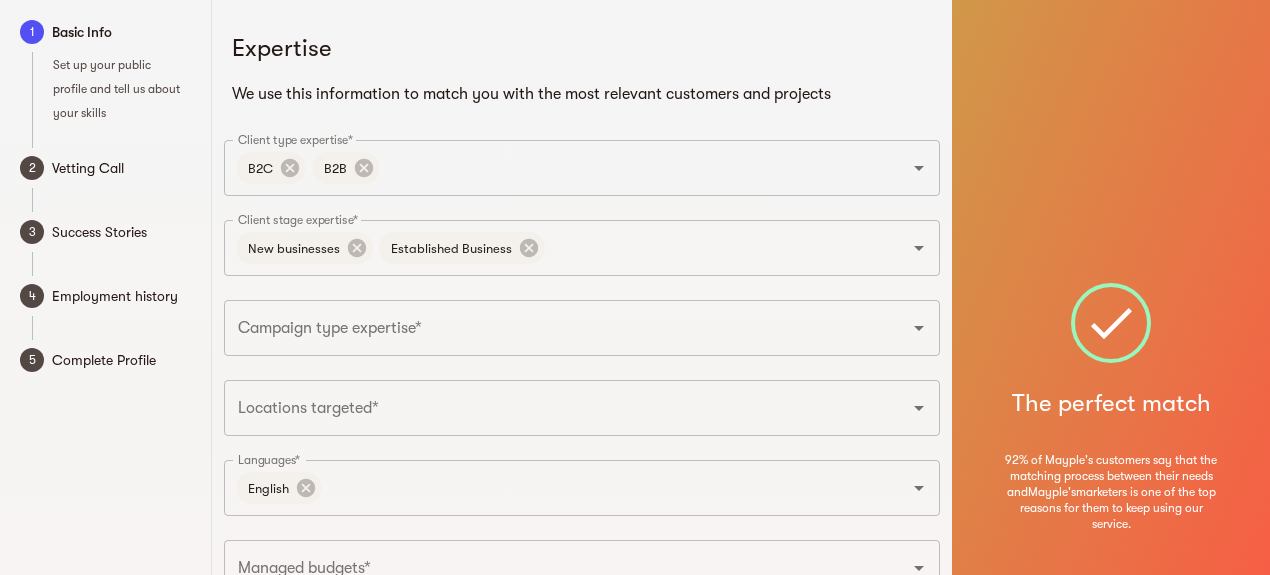 click on "Expertise We use this information to match you with the most relevant customers and projects Client type expertise* B2C B2B Client type expertise* Client stage expertise* New businesses Established Business Client stage expertise* Campaign type expertise* Campaign type expertise* Locations targeted* Locations targeted* Languages* English Languages* Managed budgets* Managed budgets* Monthly managed budget per client per month Product costs range* Product costs range* Back Continue" at bounding box center (582, 393) 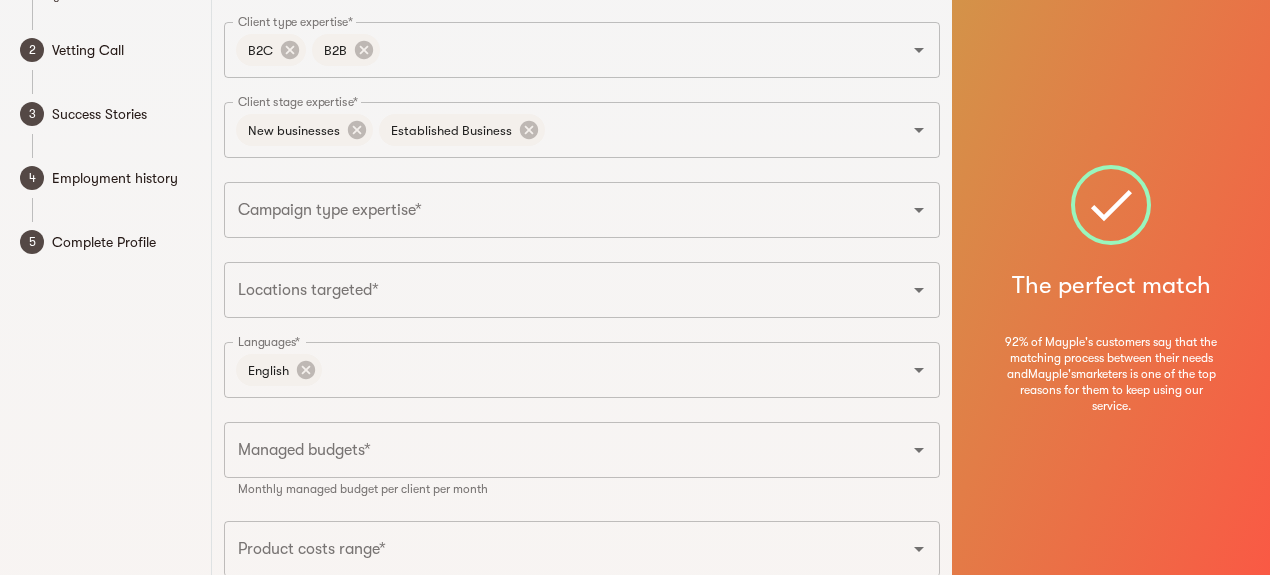 scroll, scrollTop: 200, scrollLeft: 0, axis: vertical 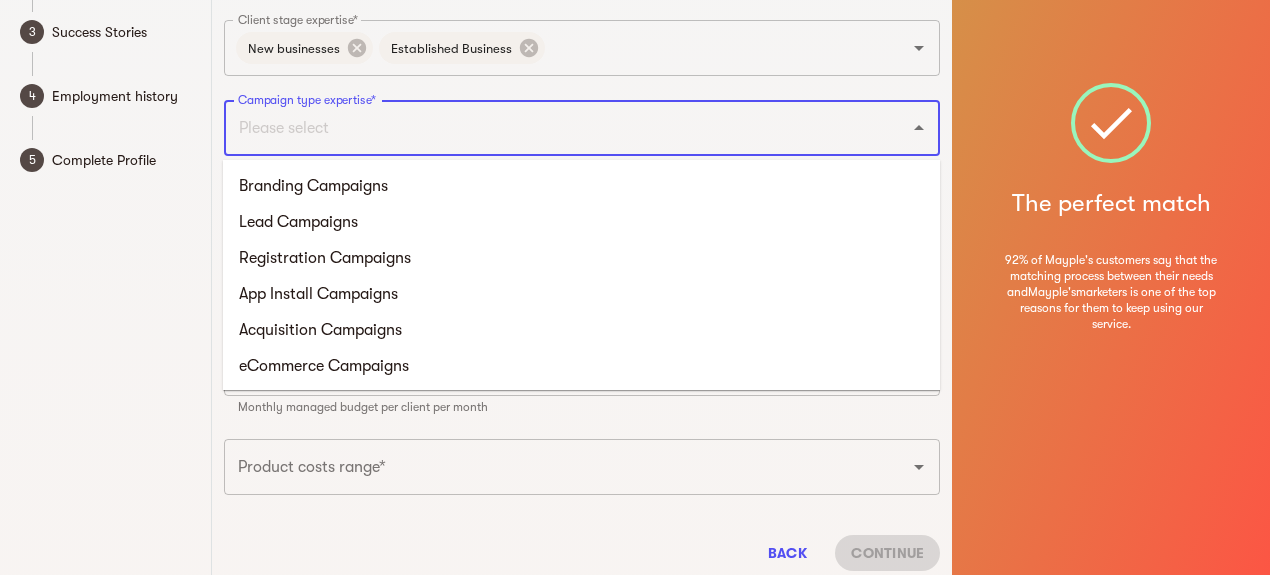 click on "Campaign type expertise*" at bounding box center (554, 128) 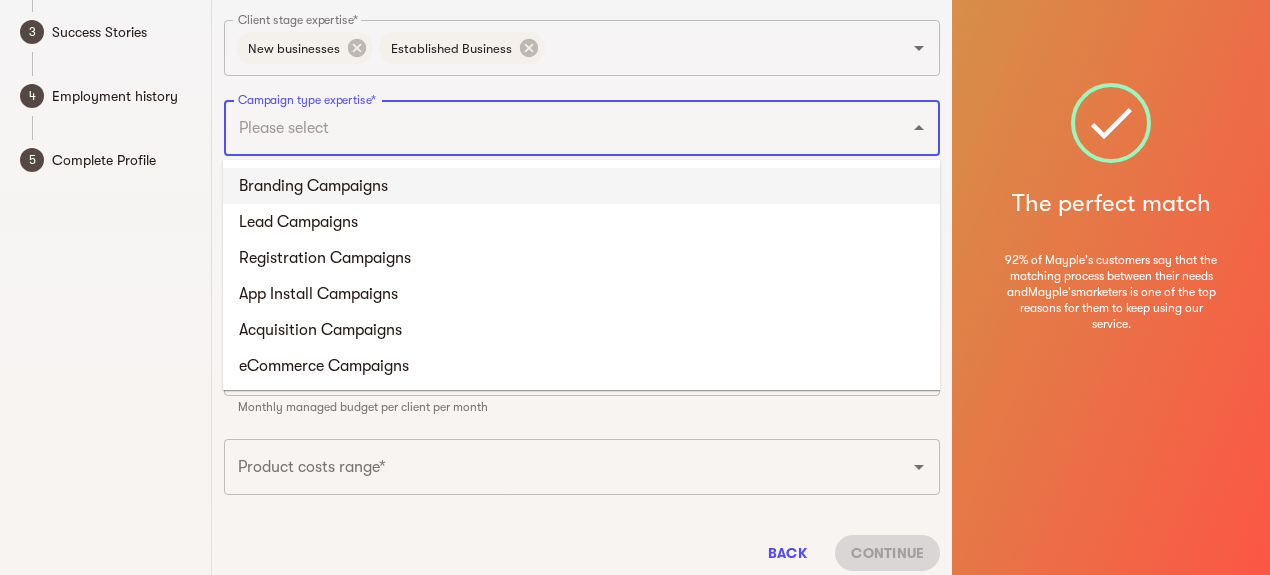 click on "Branding Campaigns" at bounding box center [581, 186] 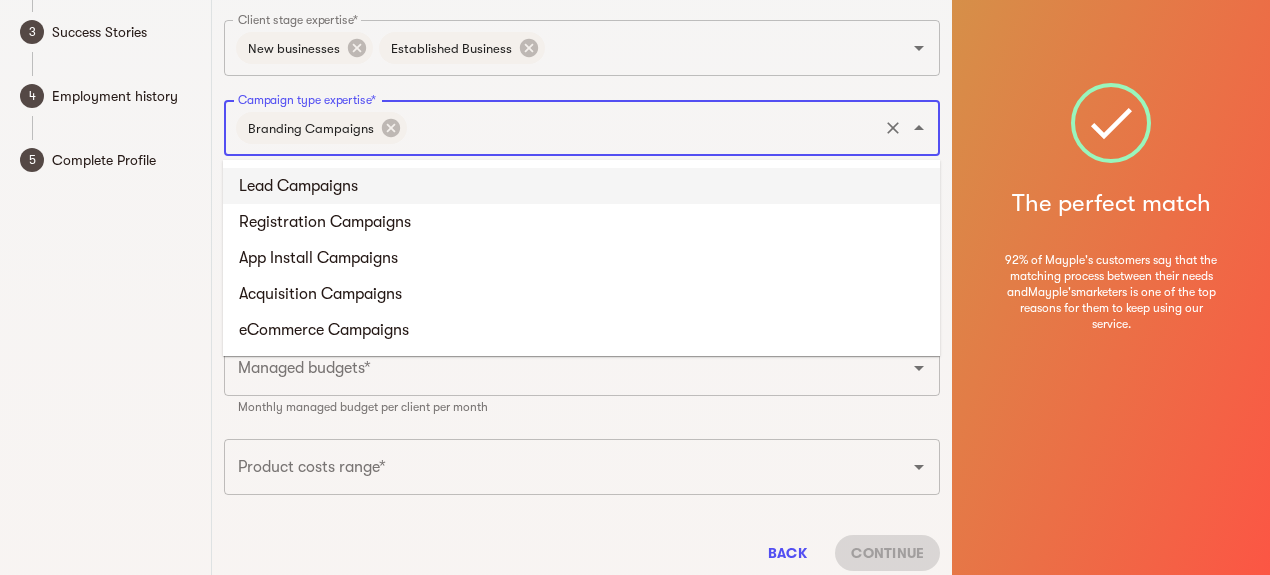 click on "Campaign type expertise*" at bounding box center [643, 128] 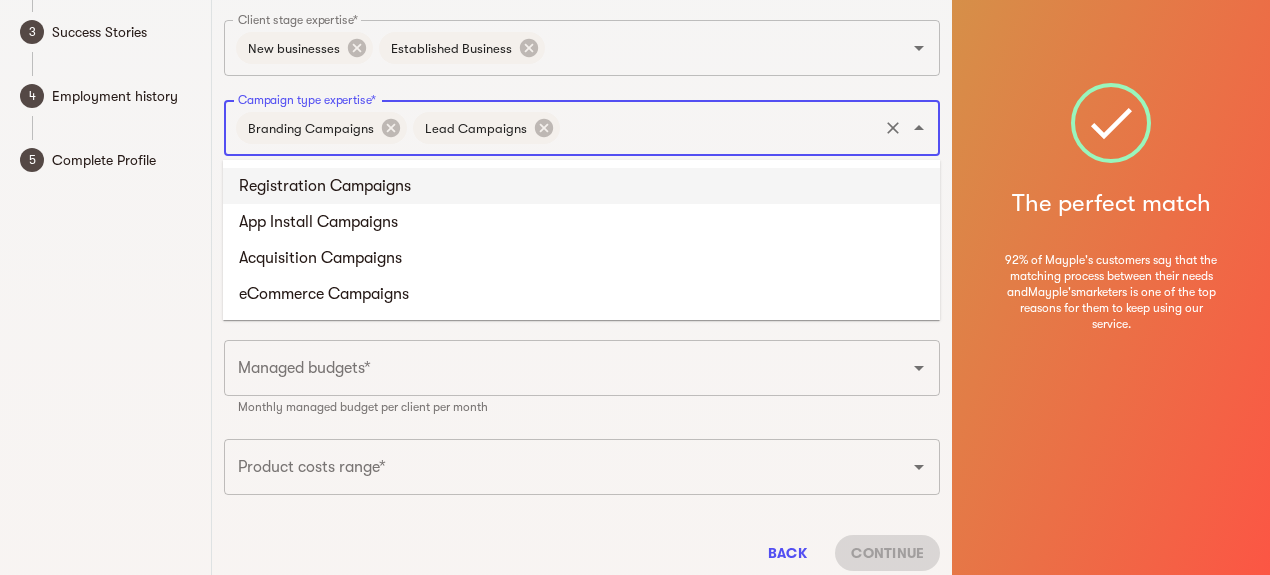 click on "Campaign type expertise*" at bounding box center (719, 128) 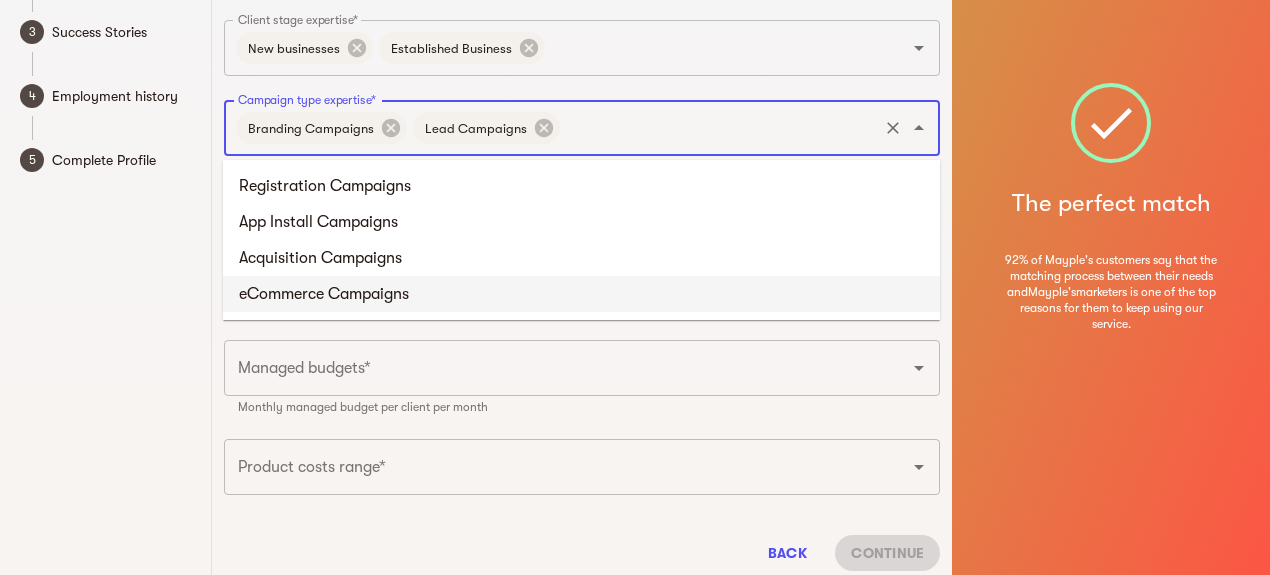 click on "eCommerce Campaigns" at bounding box center (581, 294) 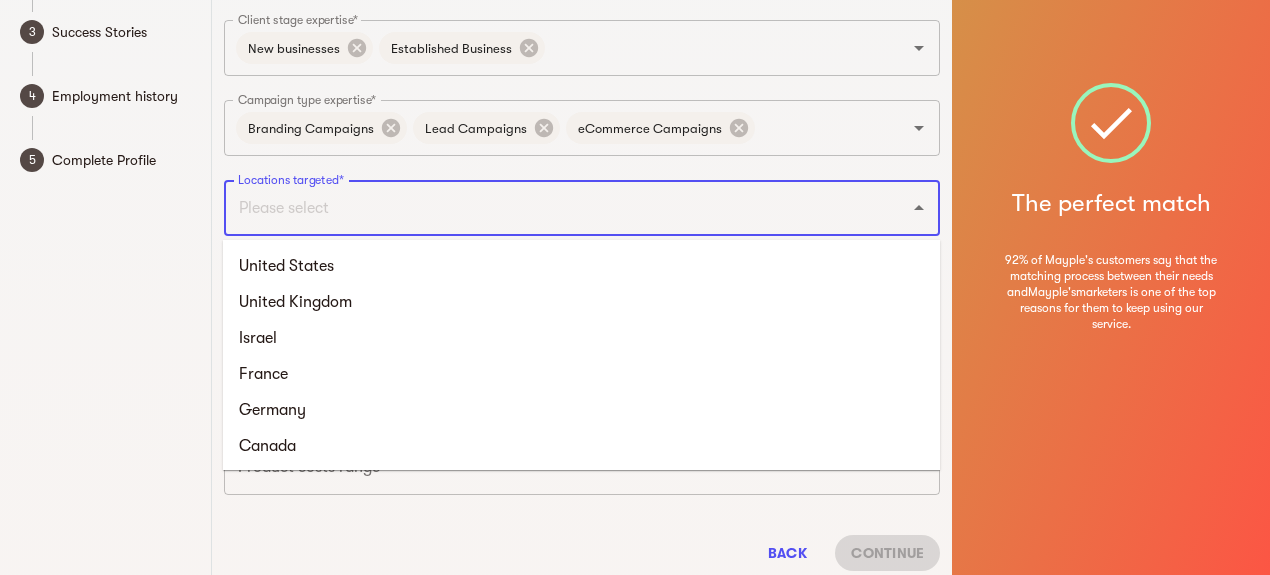 click on "Locations targeted*" at bounding box center [554, 208] 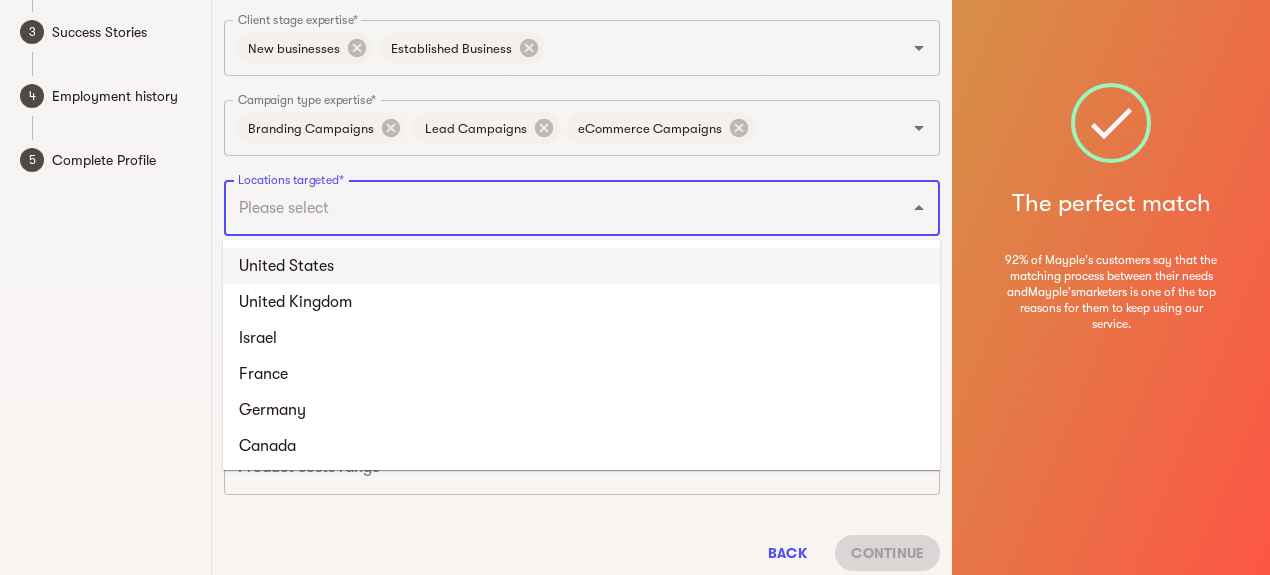 click on "United States" at bounding box center [581, 266] 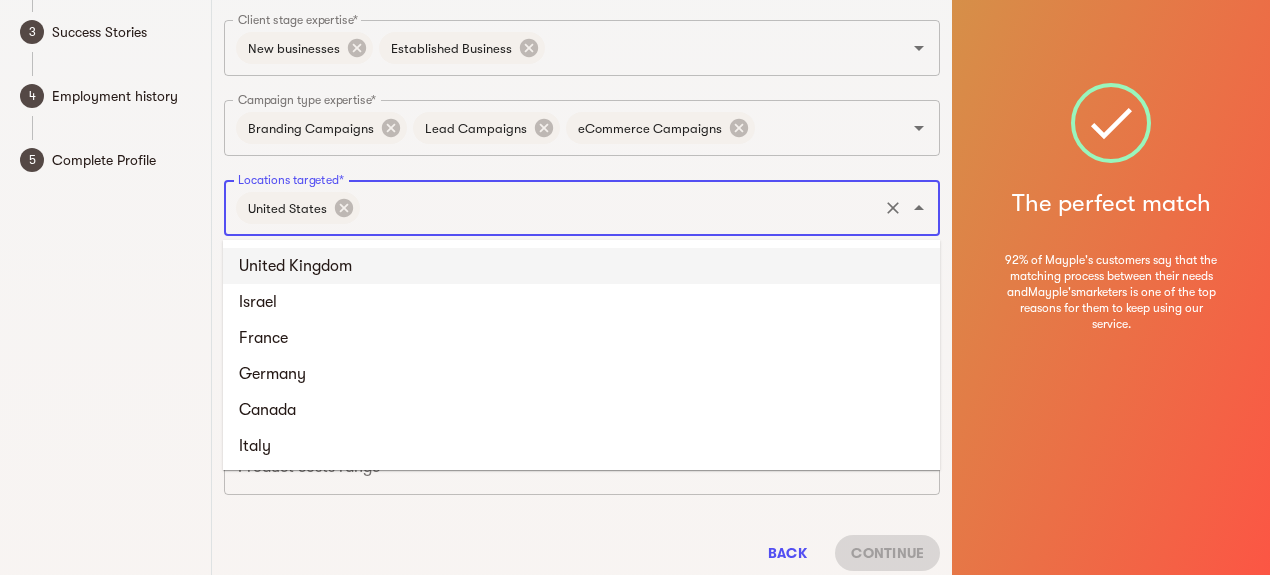 click on "Locations targeted*" at bounding box center (619, 208) 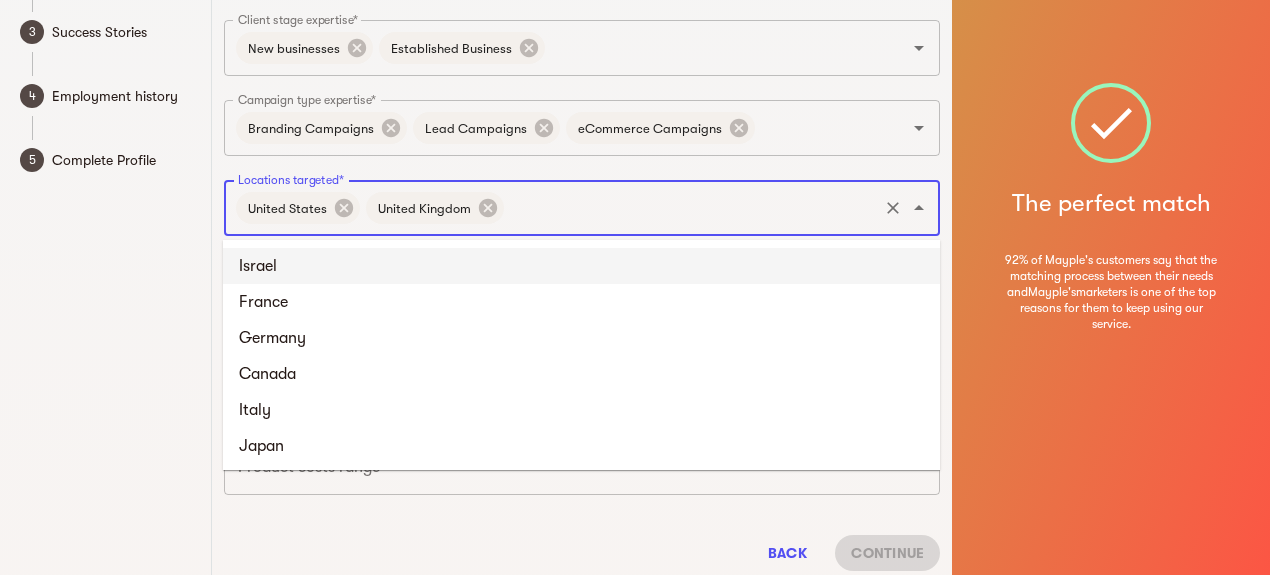 click on "Locations targeted*" at bounding box center (691, 208) 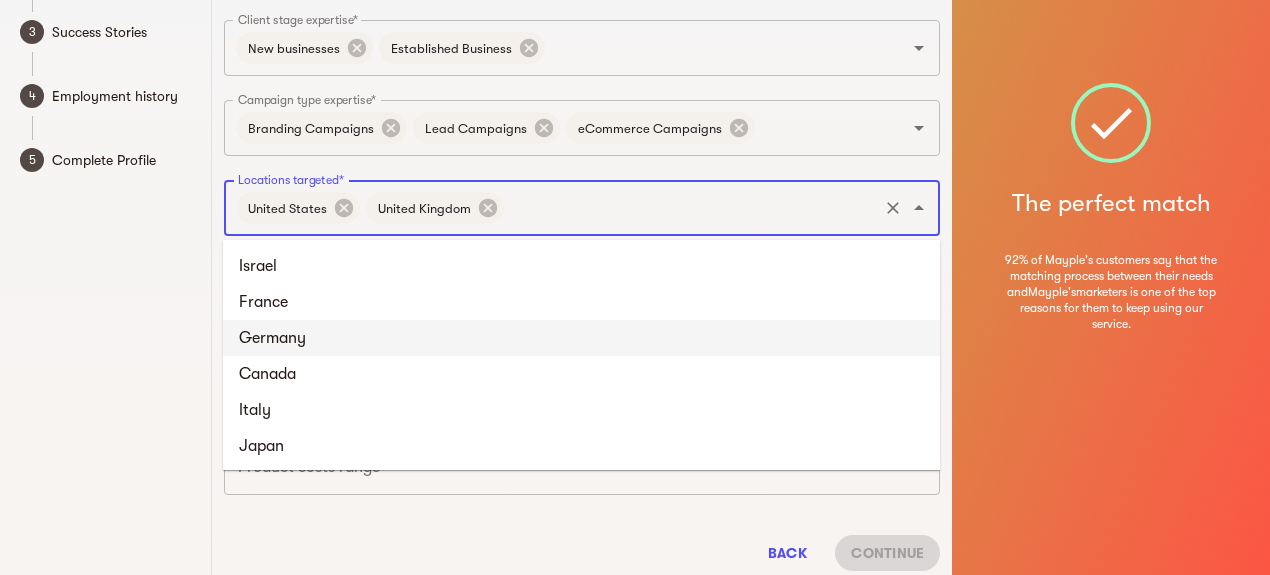 click on "Germany" at bounding box center [581, 338] 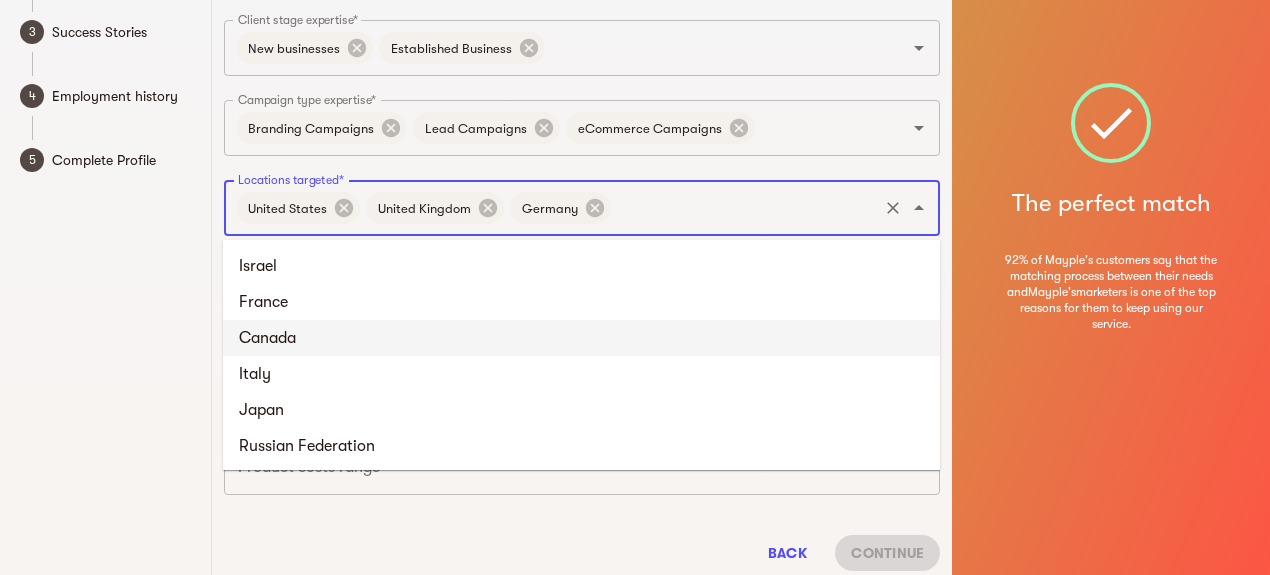 click on "Locations targeted*" at bounding box center [745, 208] 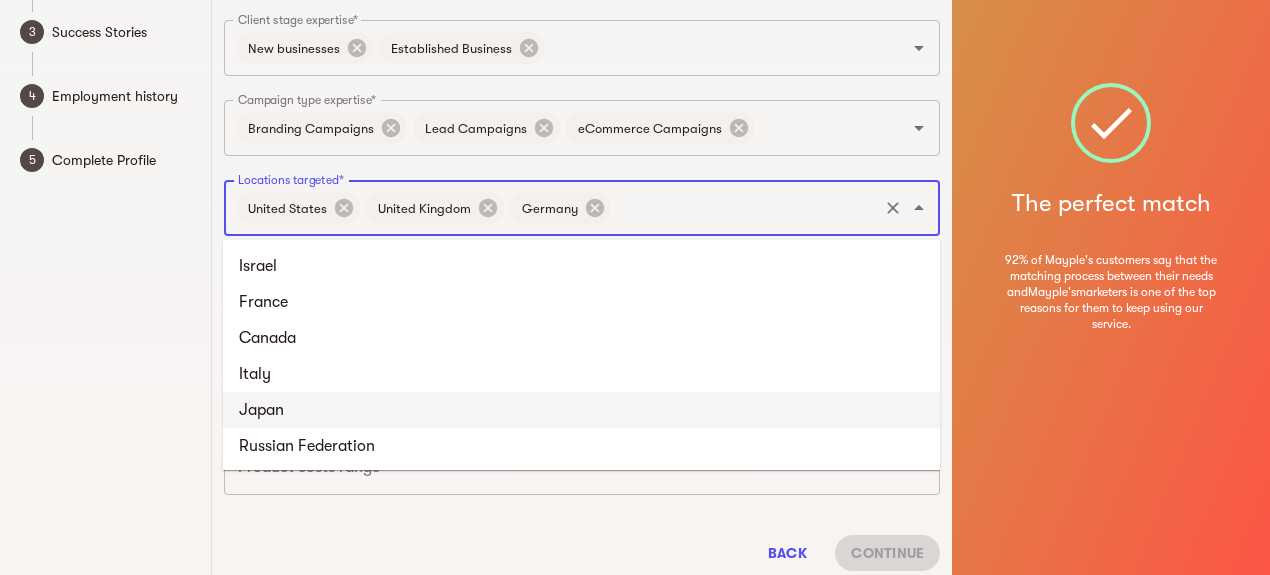 click on "Japan" at bounding box center (581, 410) 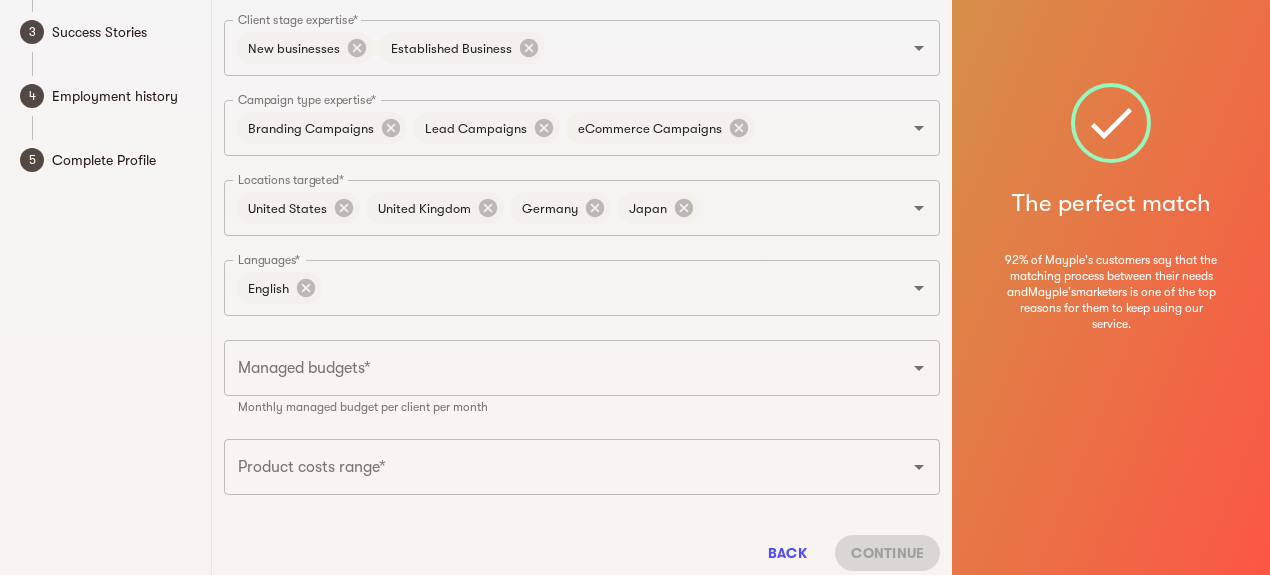 click on "1 Basic Info Set up your public profile and tell us about your skills 2 Vetting Call 3 Success Stories 4 Employment history 5 Complete Profile" at bounding box center [106, 207] 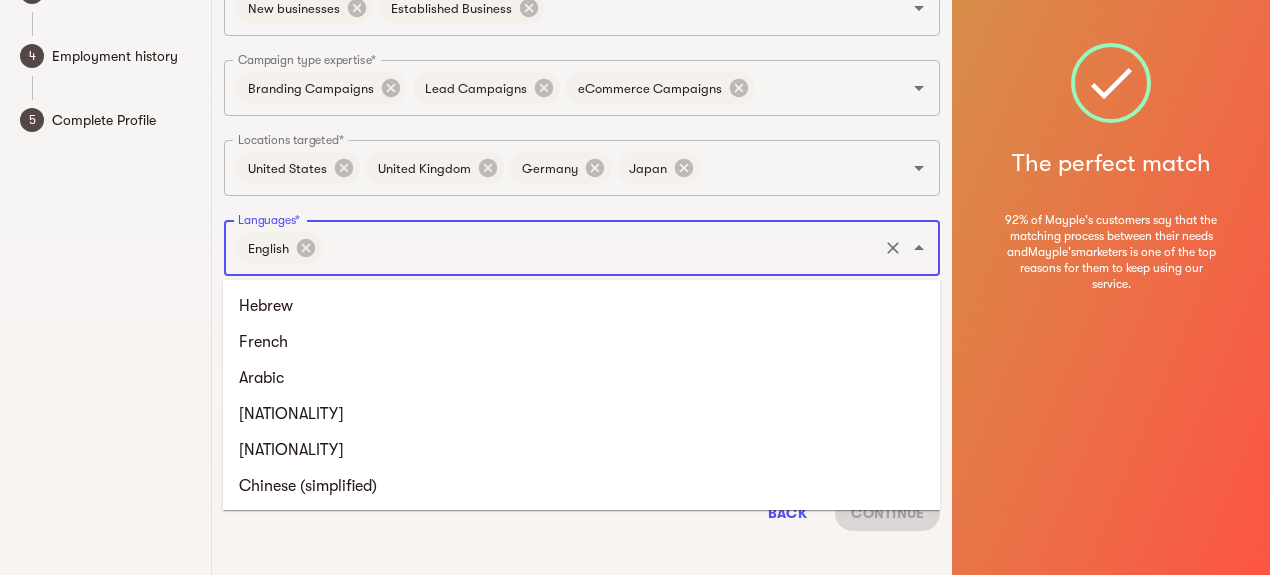 click on "Languages*" at bounding box center (600, 248) 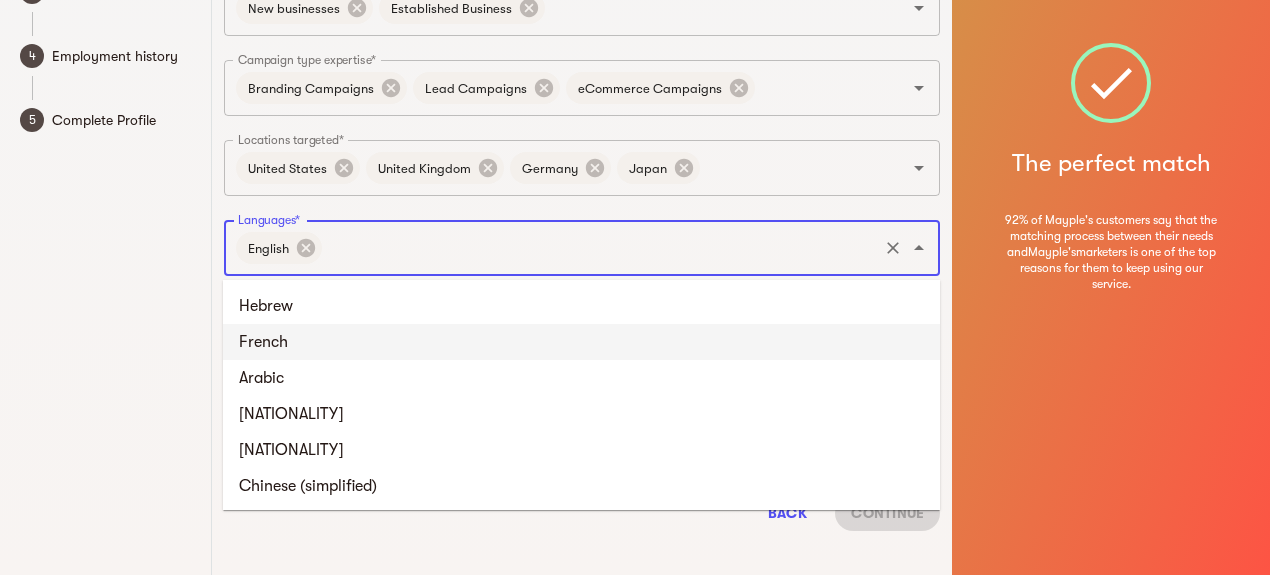 click on "French" at bounding box center (581, 342) 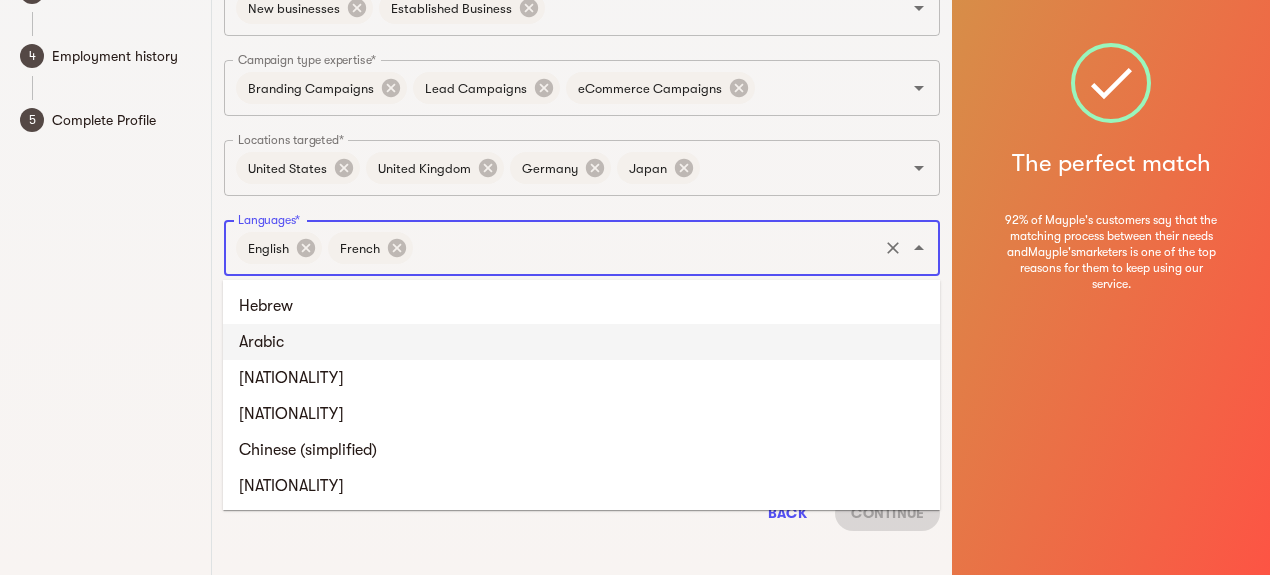 click on "Languages*" at bounding box center [646, 248] 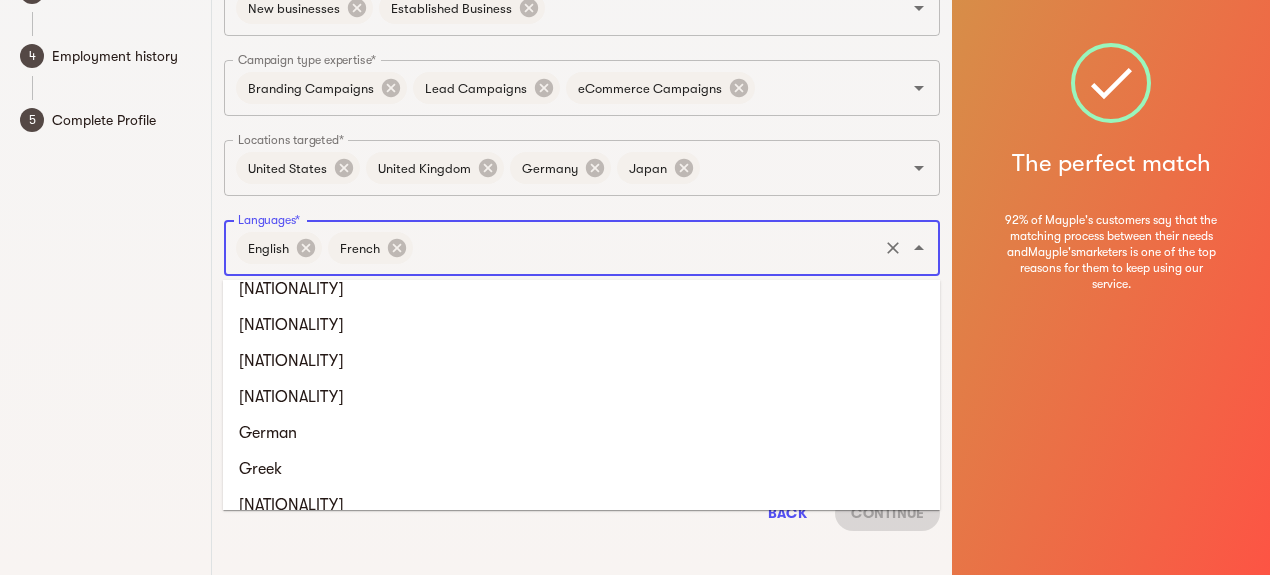 scroll, scrollTop: 354, scrollLeft: 0, axis: vertical 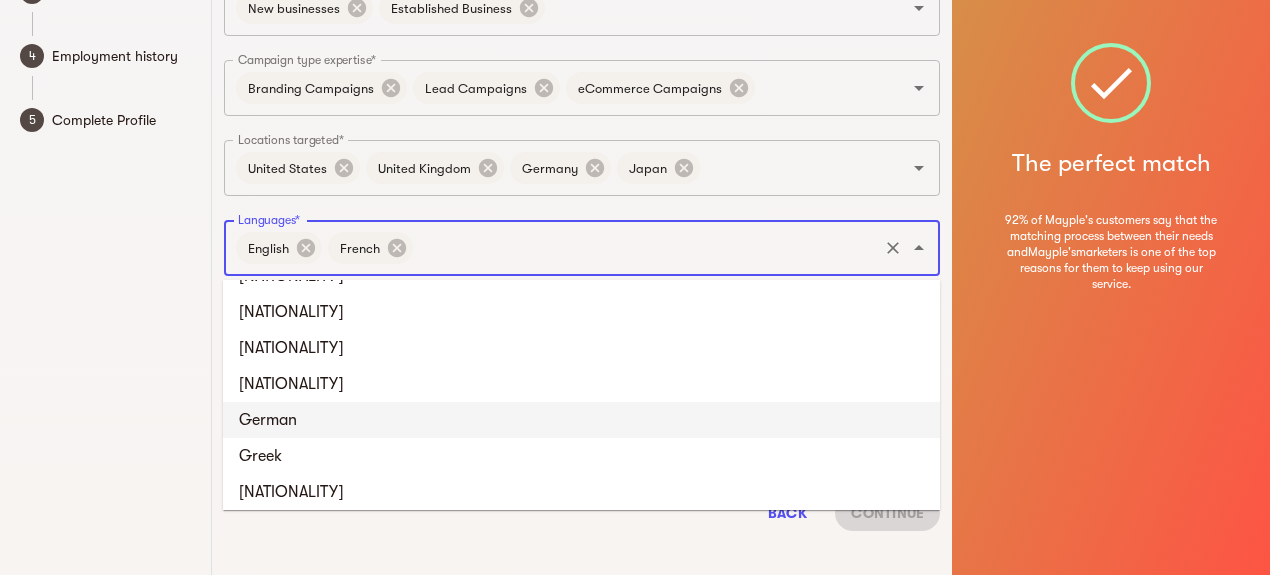 click on "German" at bounding box center [581, 420] 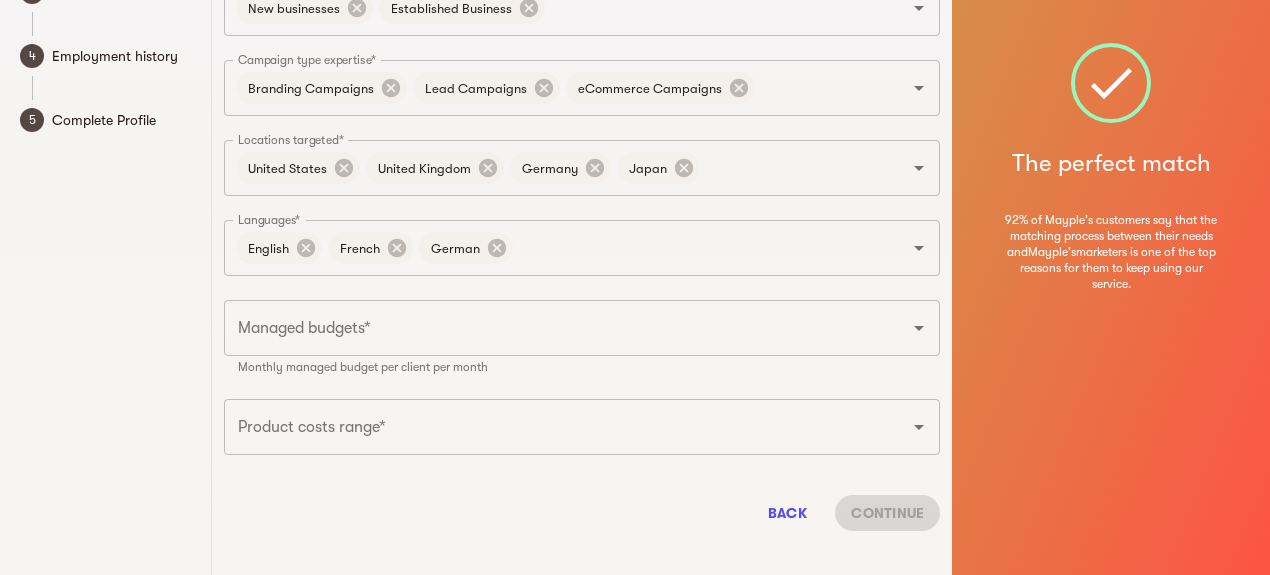 click on "1 Basic Info Set up your public profile and tell us about your skills 2 Vetting Call 3 Success Stories 4 Employment history 5 Complete Profile" at bounding box center (106, 167) 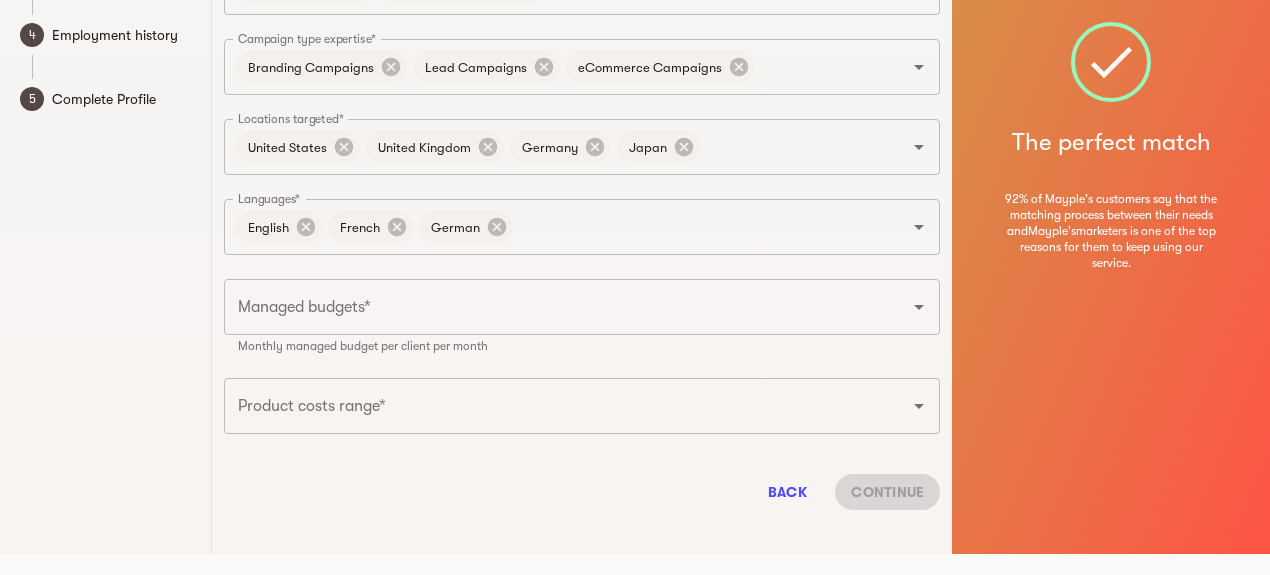 scroll, scrollTop: 264, scrollLeft: 0, axis: vertical 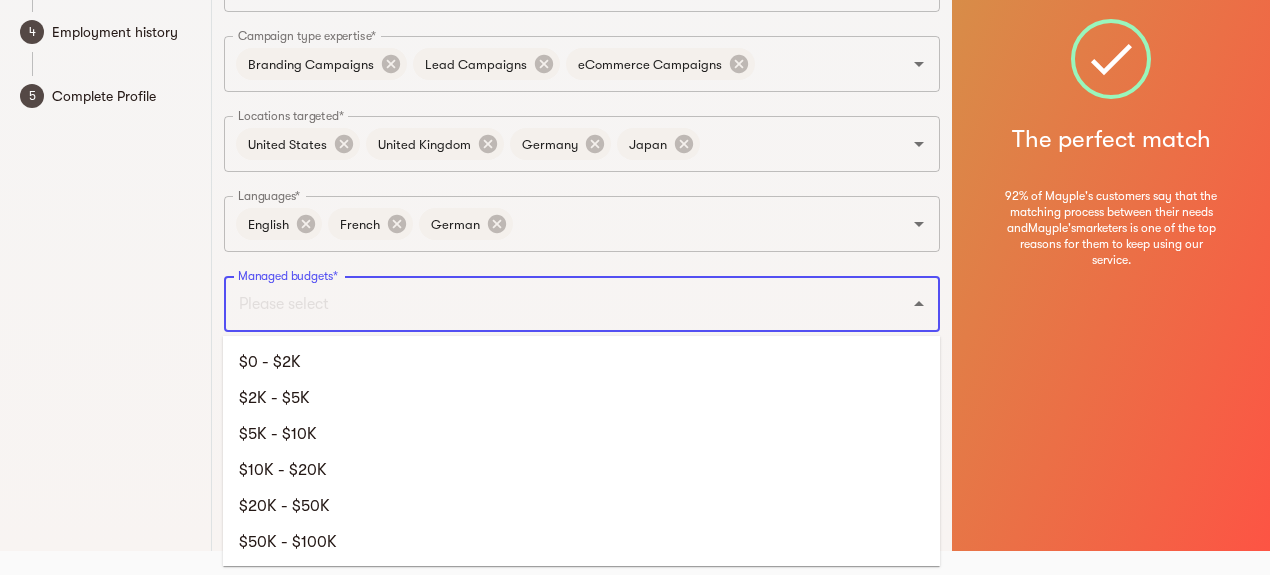 click on "Managed budgets*" at bounding box center [554, 304] 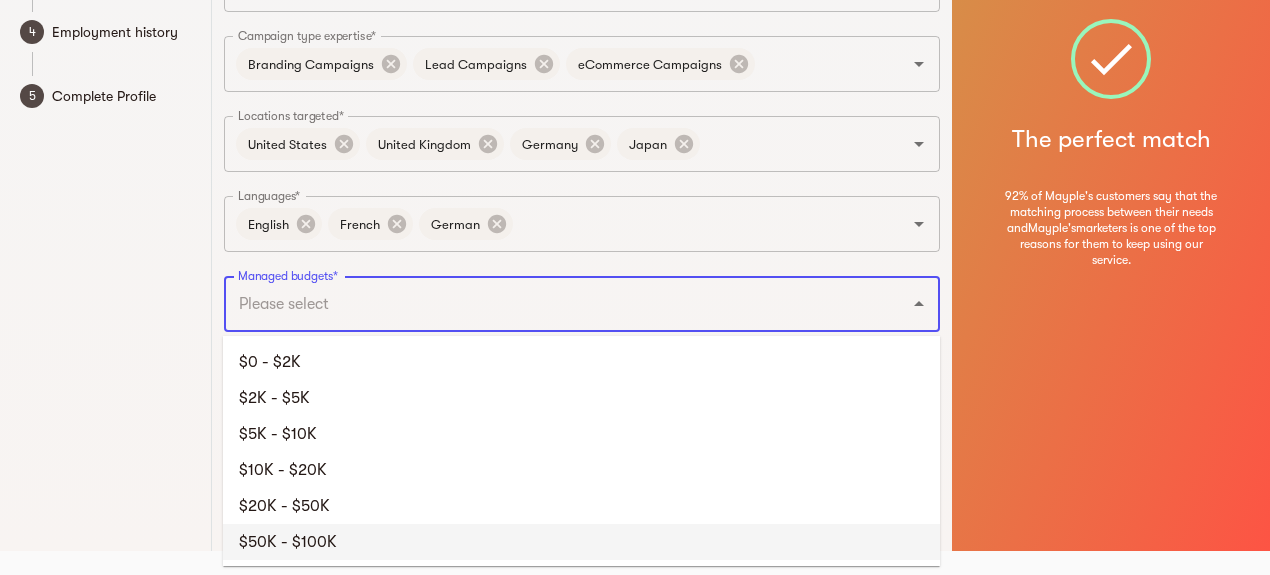 click on "$50K - $100K" at bounding box center (581, 542) 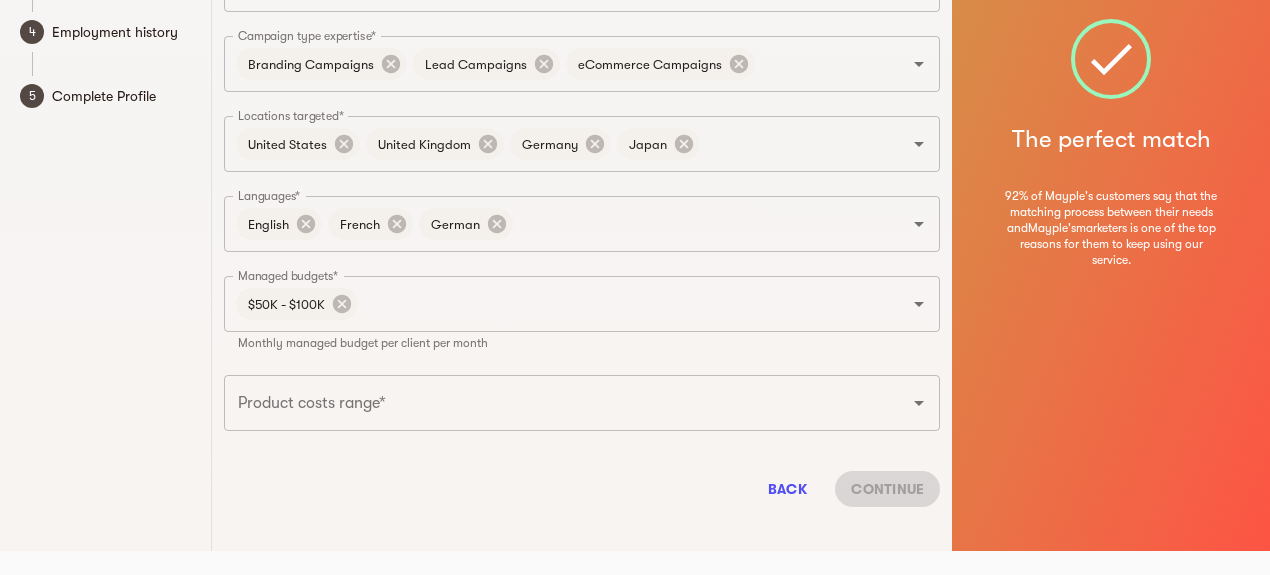 click on "1 Basic Info Set up your public profile and tell us about your skills 2 Vetting Call 3 Success Stories 4 Employment history 5 Complete Profile" at bounding box center [106, 143] 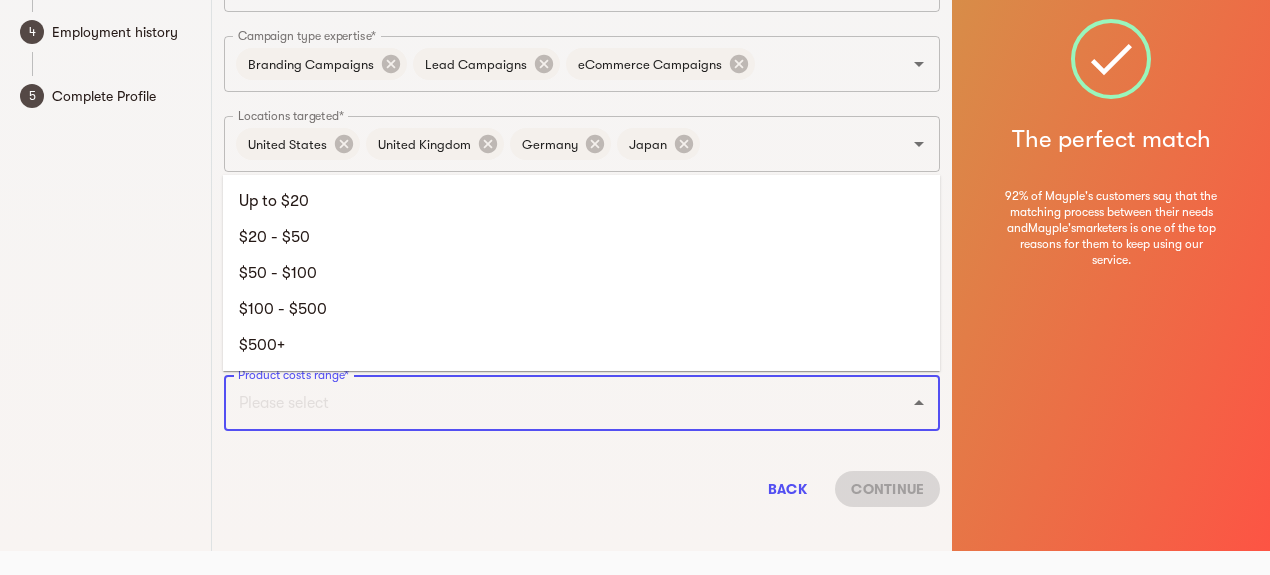 click on "Product costs range*" at bounding box center (554, 403) 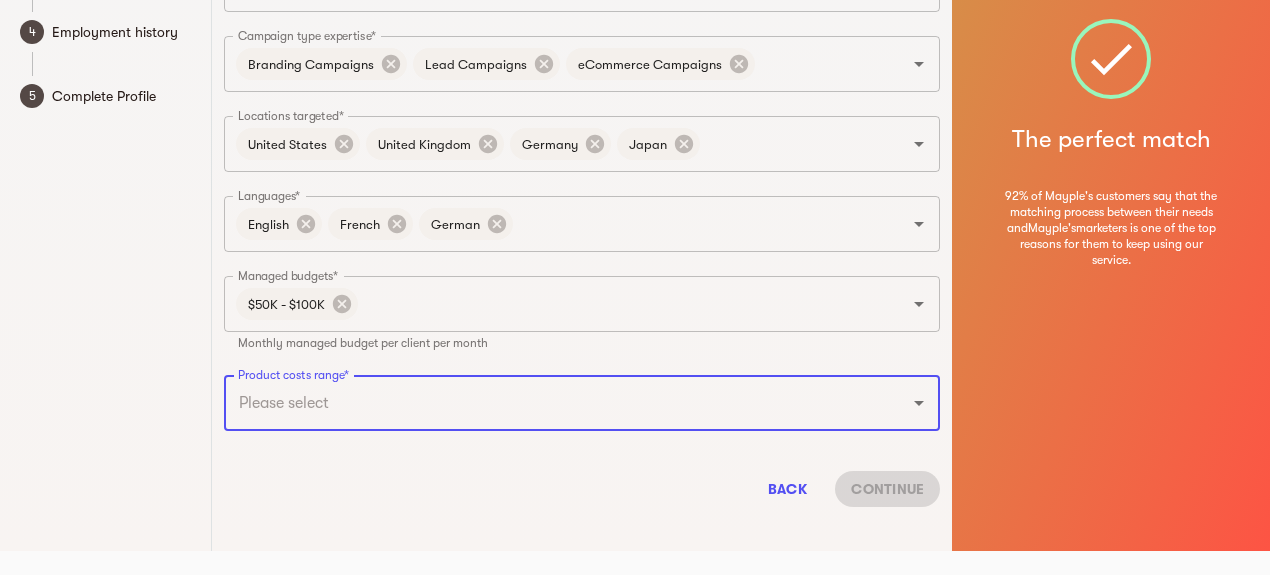 drag, startPoint x: 390, startPoint y: 393, endPoint x: 334, endPoint y: 401, distance: 56.568542 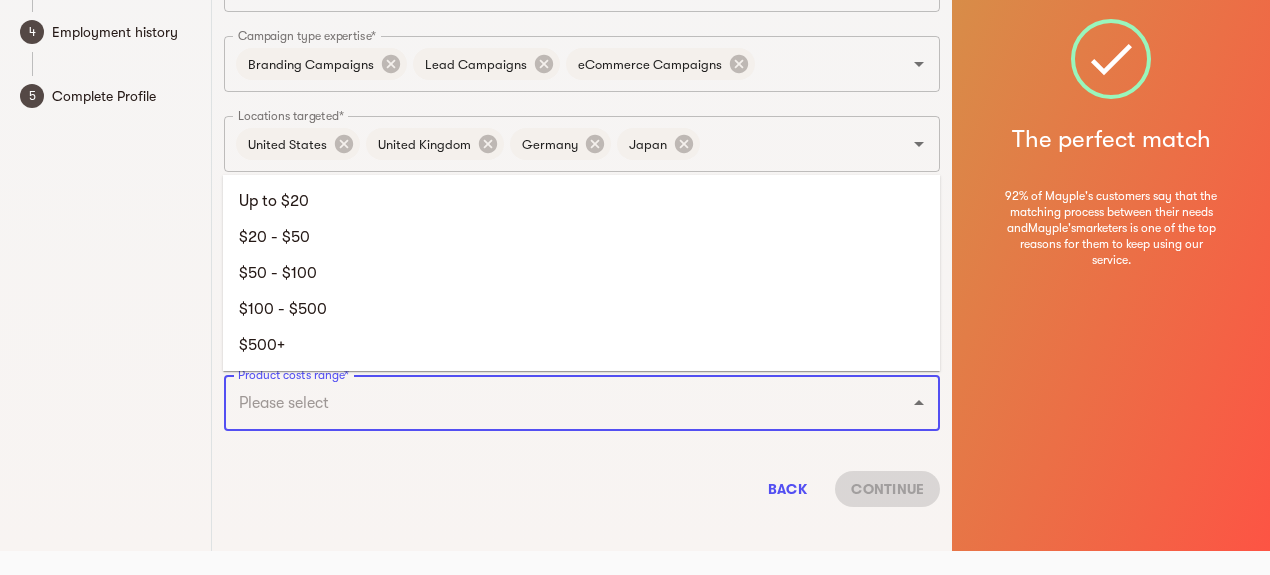 click on "Product costs range*" at bounding box center (554, 403) 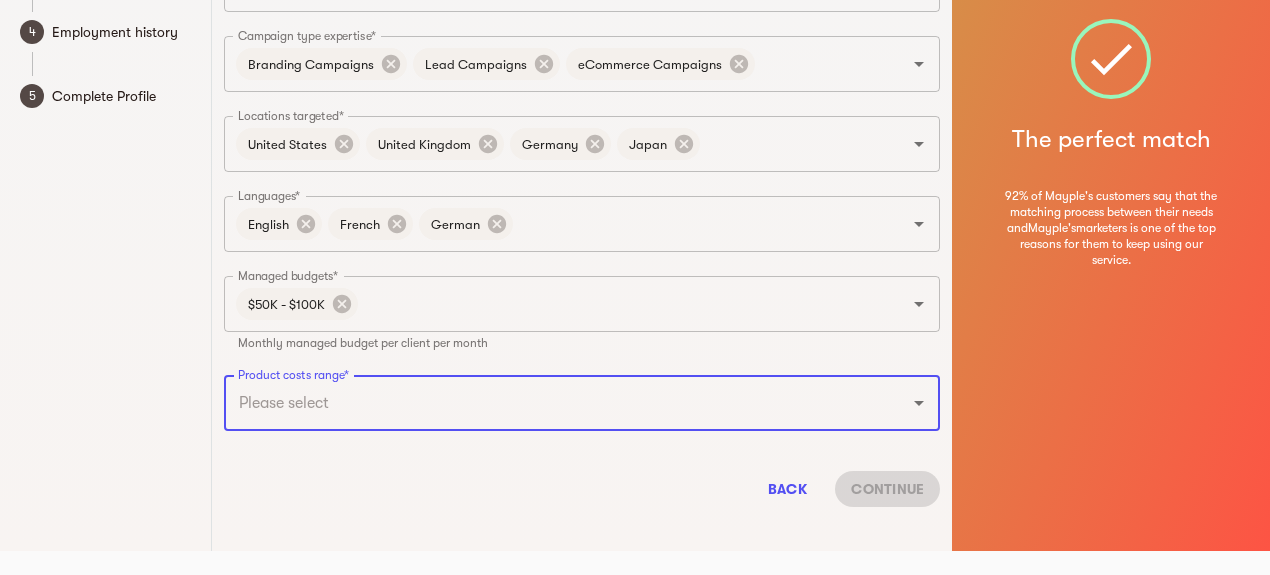 click on "Product costs range*" at bounding box center [554, 403] 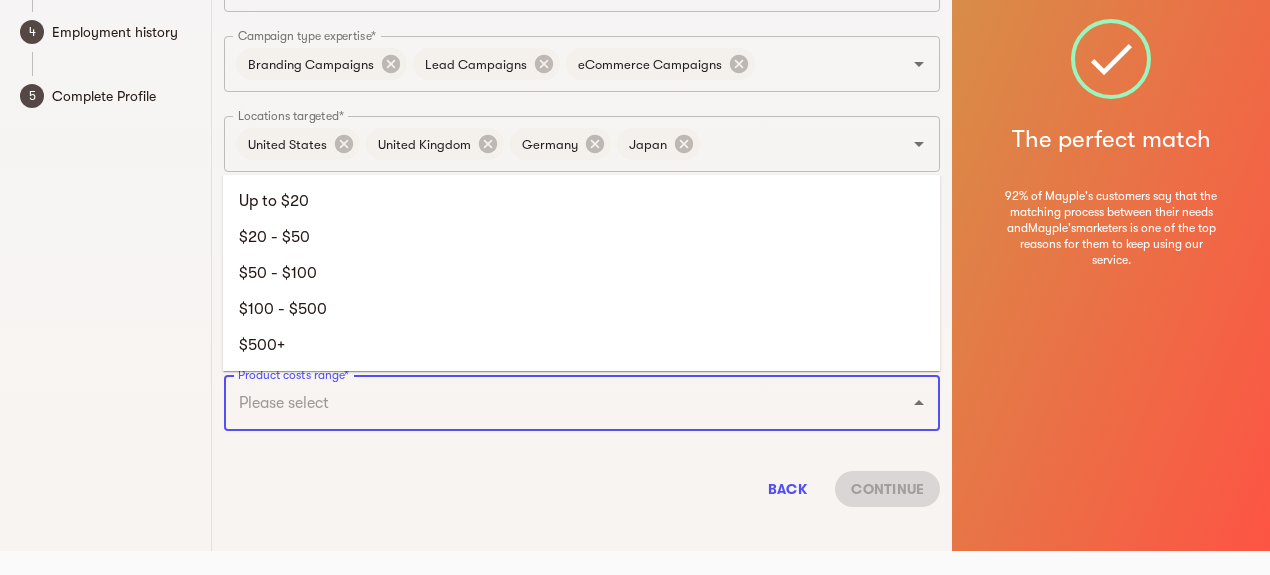 click on "Product costs range*" at bounding box center (554, 403) 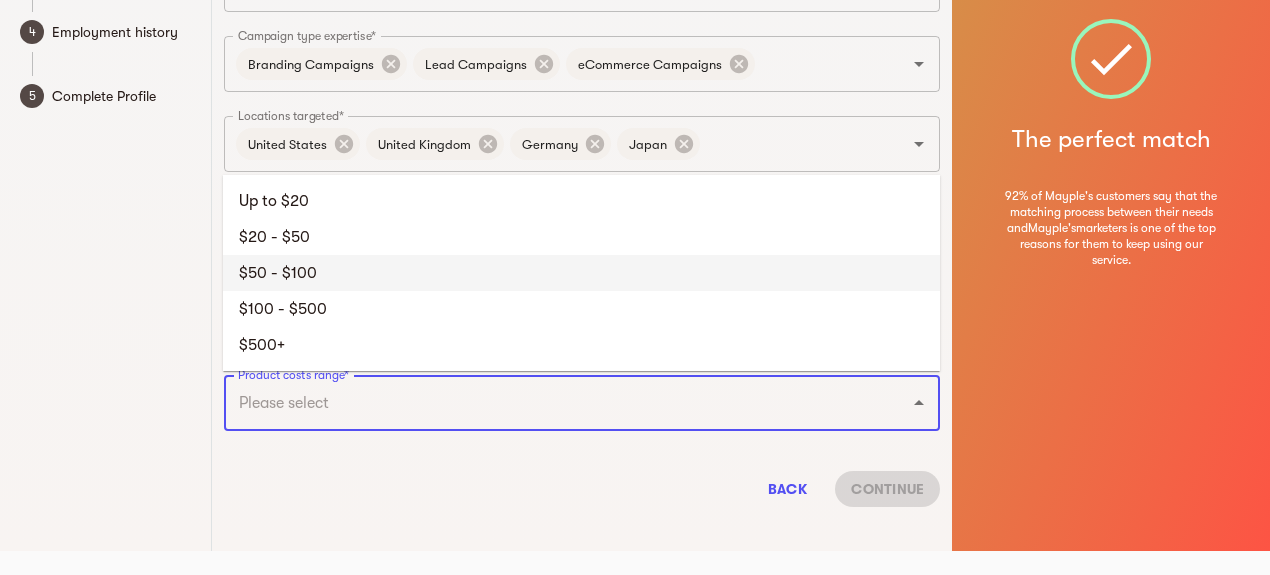 click on "$50 - $100" at bounding box center (581, 273) 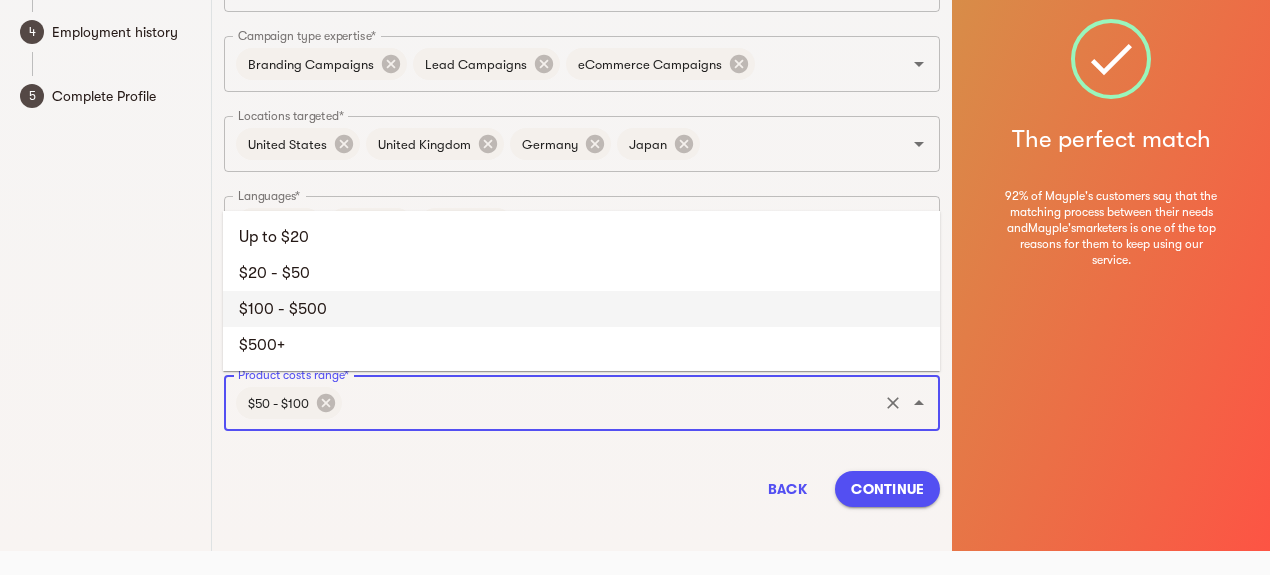 click on "Product costs range*" at bounding box center (610, 403) 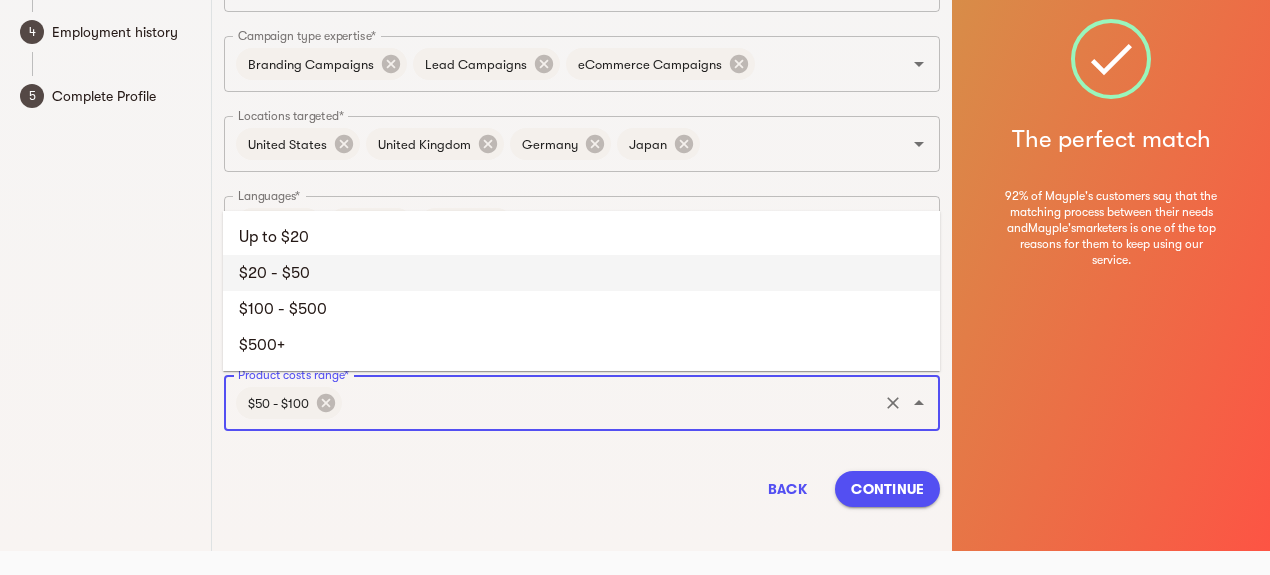 click on "$20 - $50" at bounding box center [581, 273] 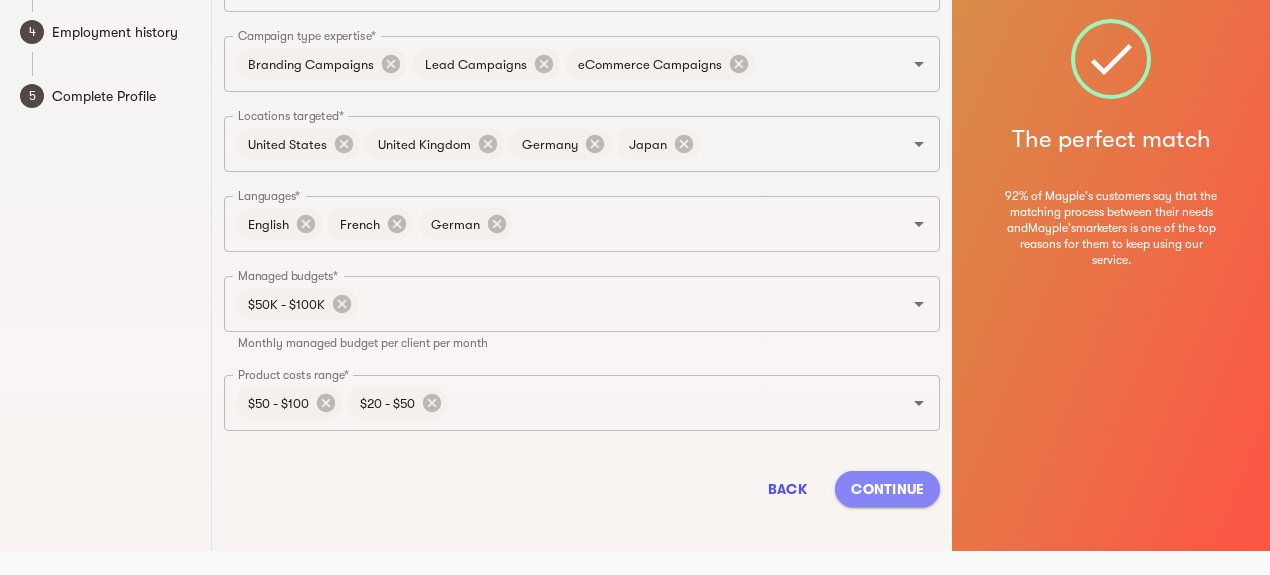 click on "Continue" at bounding box center [887, 489] 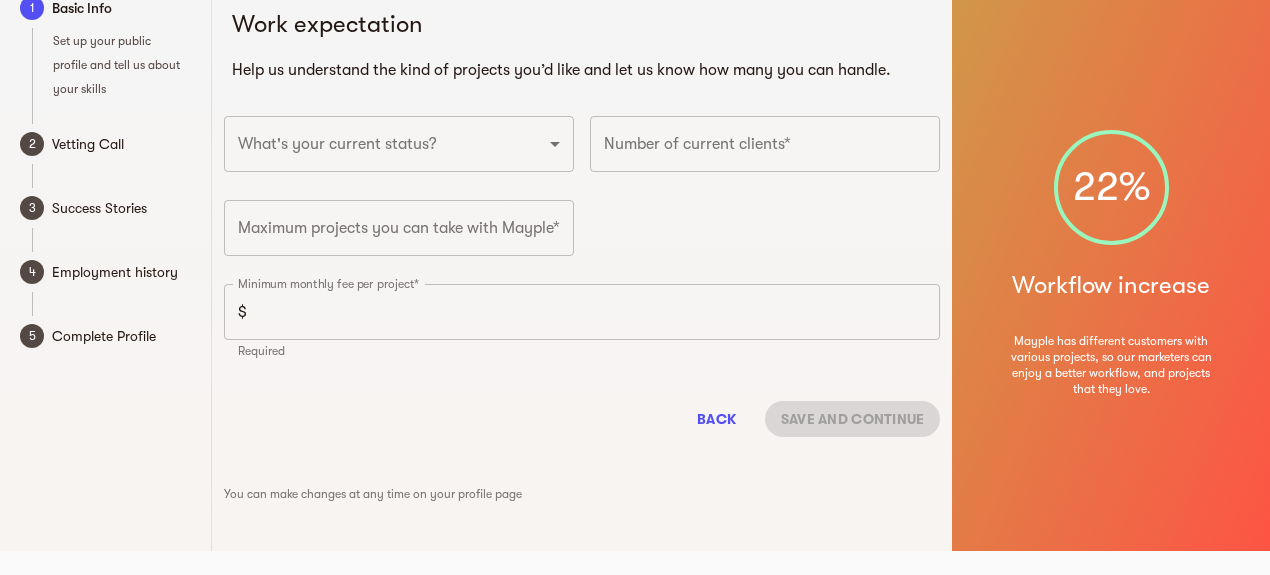 scroll, scrollTop: 24, scrollLeft: 0, axis: vertical 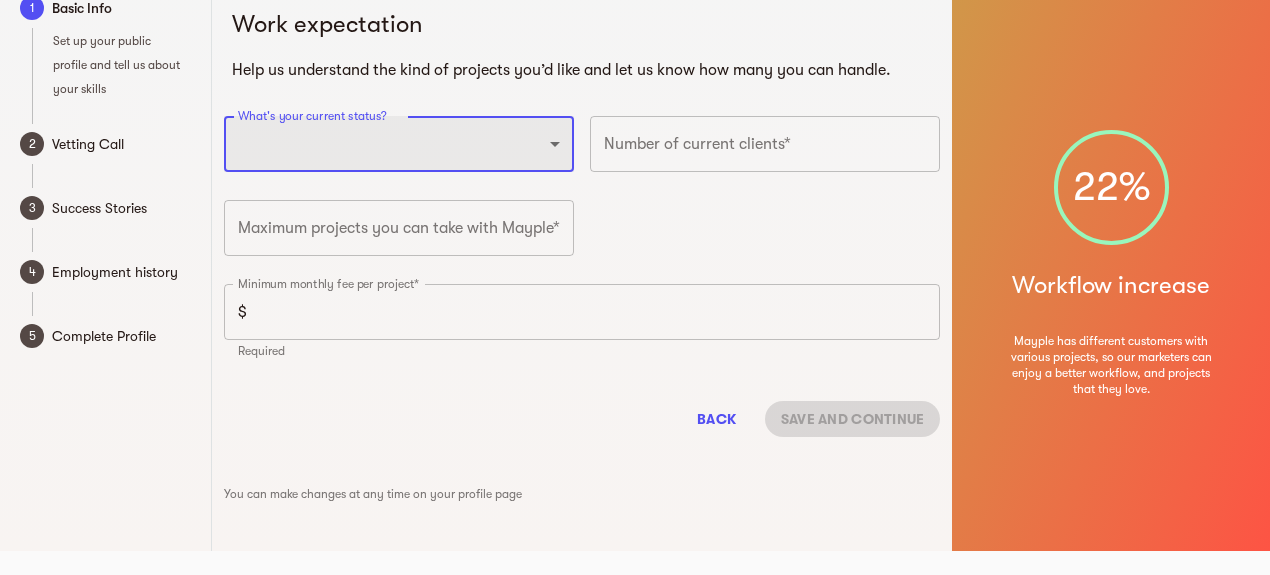 click on "Full-time freelancer Full-time job New-freelancing Part-time-freelance Searching for a full-time job" at bounding box center [399, 144] 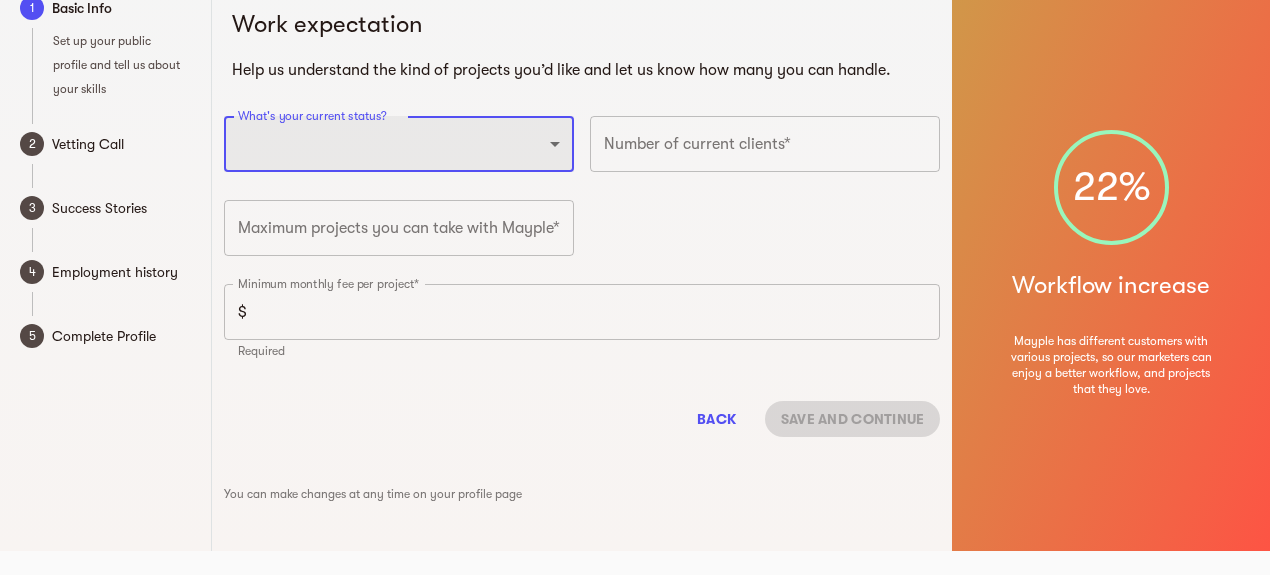 select on "FULLTIME_FREELANCER" 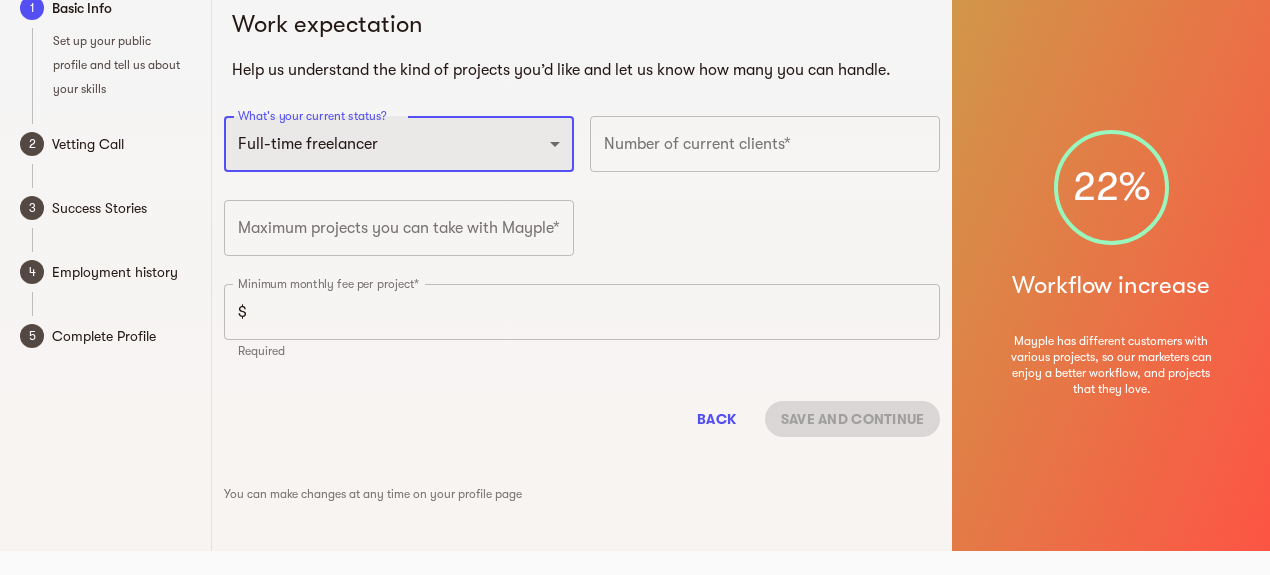 click on "Full-time freelancer Full-time job New-freelancing Part-time-freelance Searching for a full-time job" at bounding box center (399, 144) 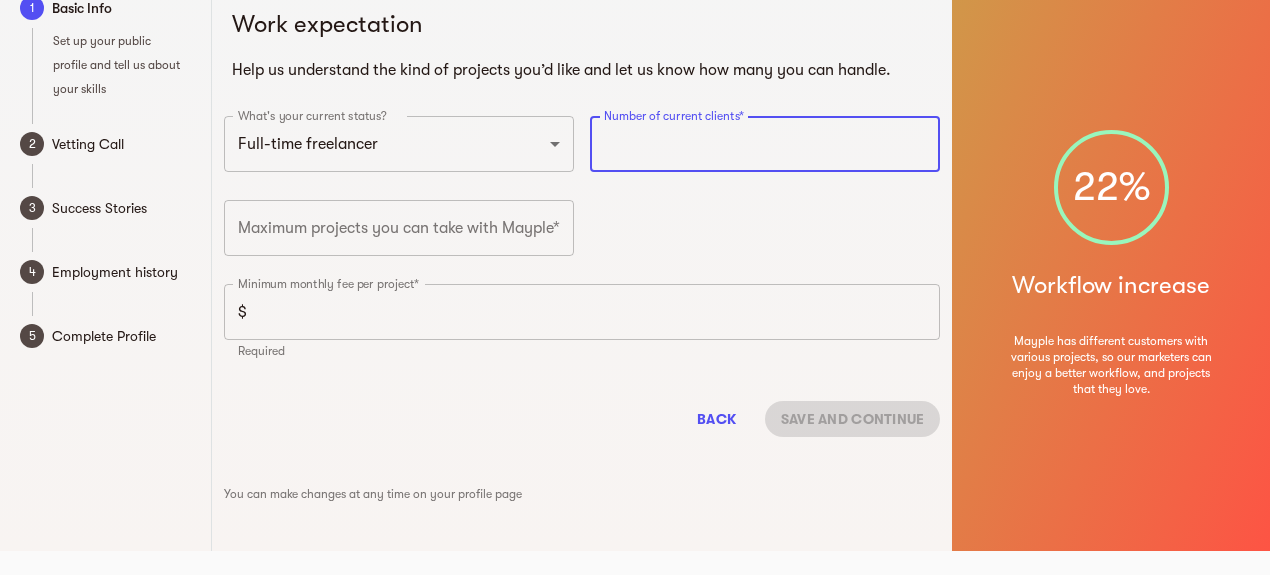 click at bounding box center (765, 144) 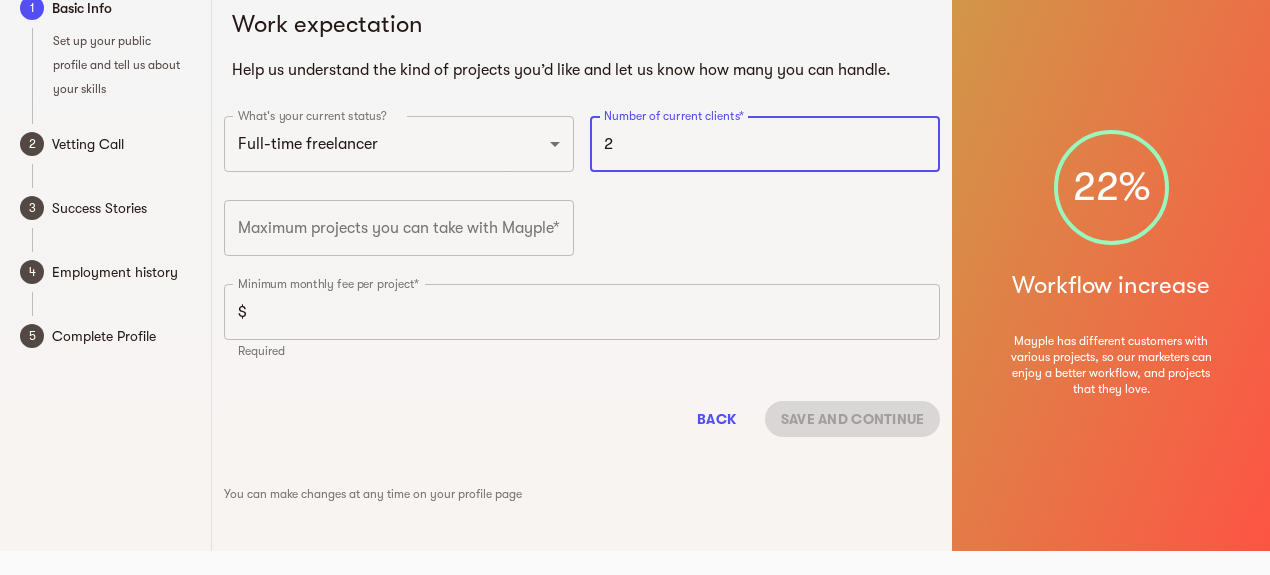 type on "2" 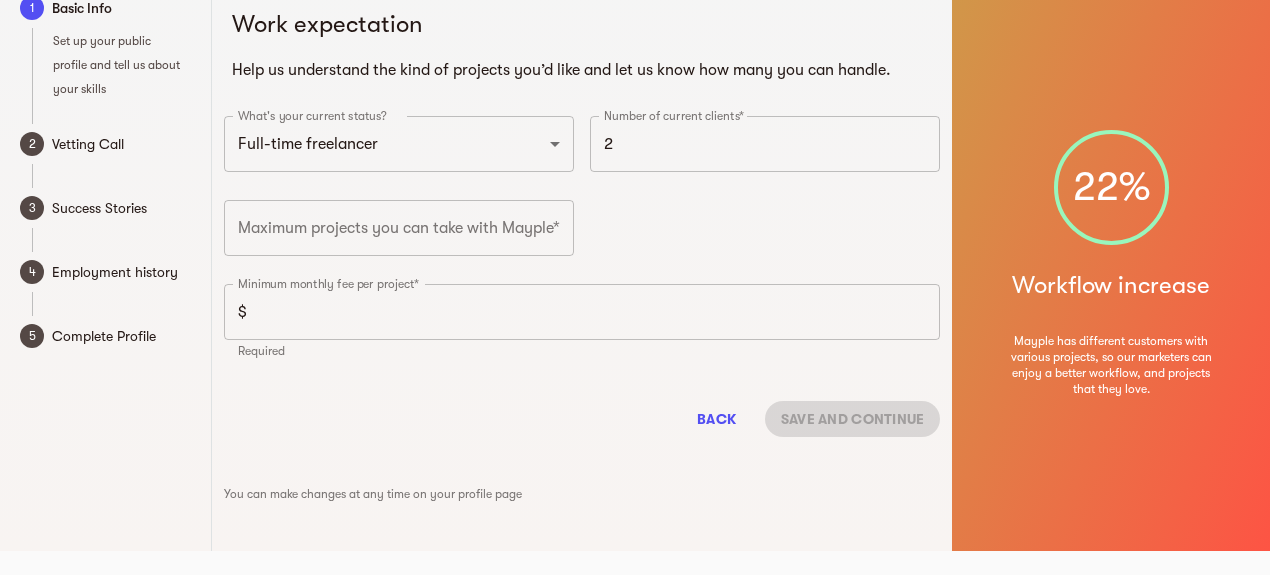 click on "What's your current status? Full-time freelancer Full-time job New-freelancing Part-time-freelance Searching for a full-time job ​ Number of current clients* [NUMBER] Number of current clients* Maximum projects you can take with Mayple* Maximum projects you can take with Mayple* Minimum monthly fee per project* $ Minimum monthly fee per project* Required" at bounding box center (582, 243) 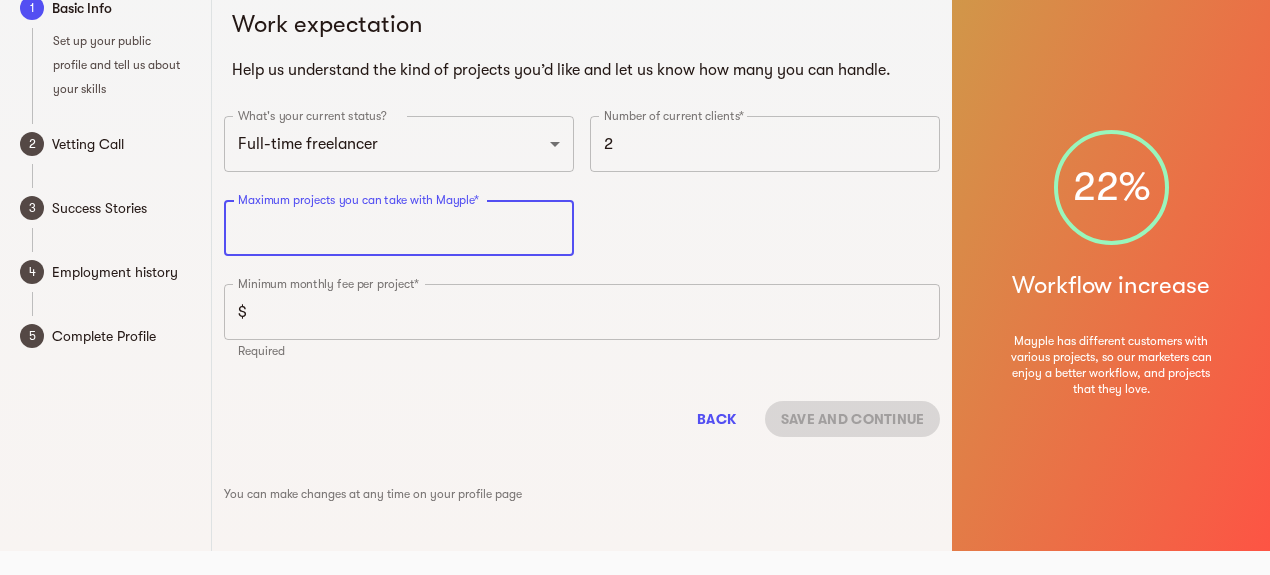 click at bounding box center [399, 228] 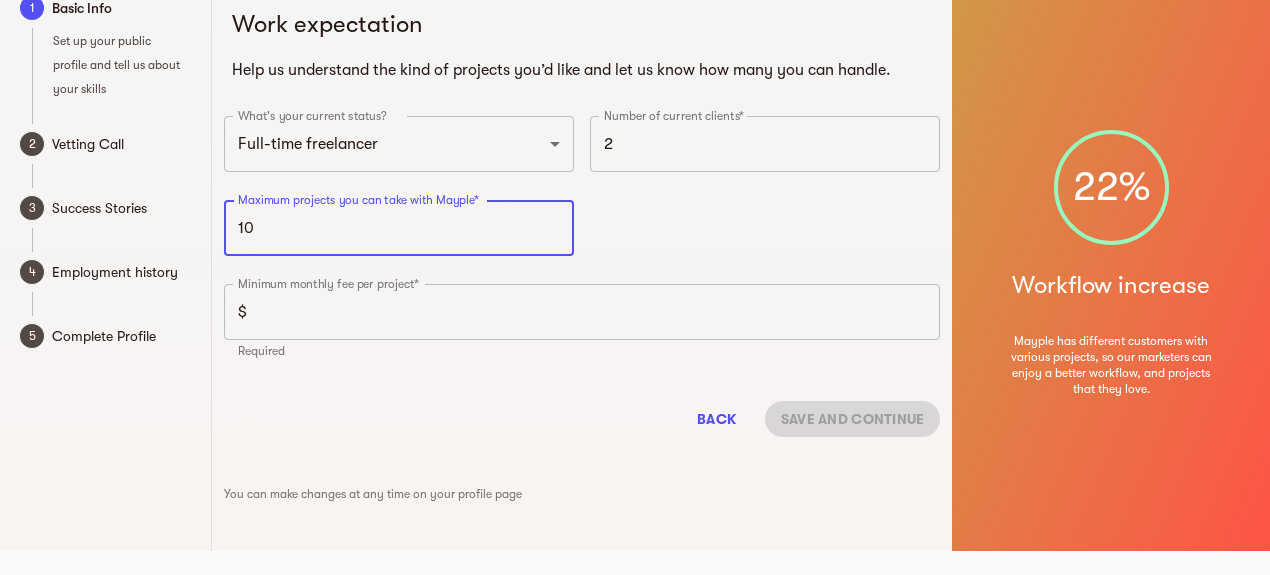type on "10" 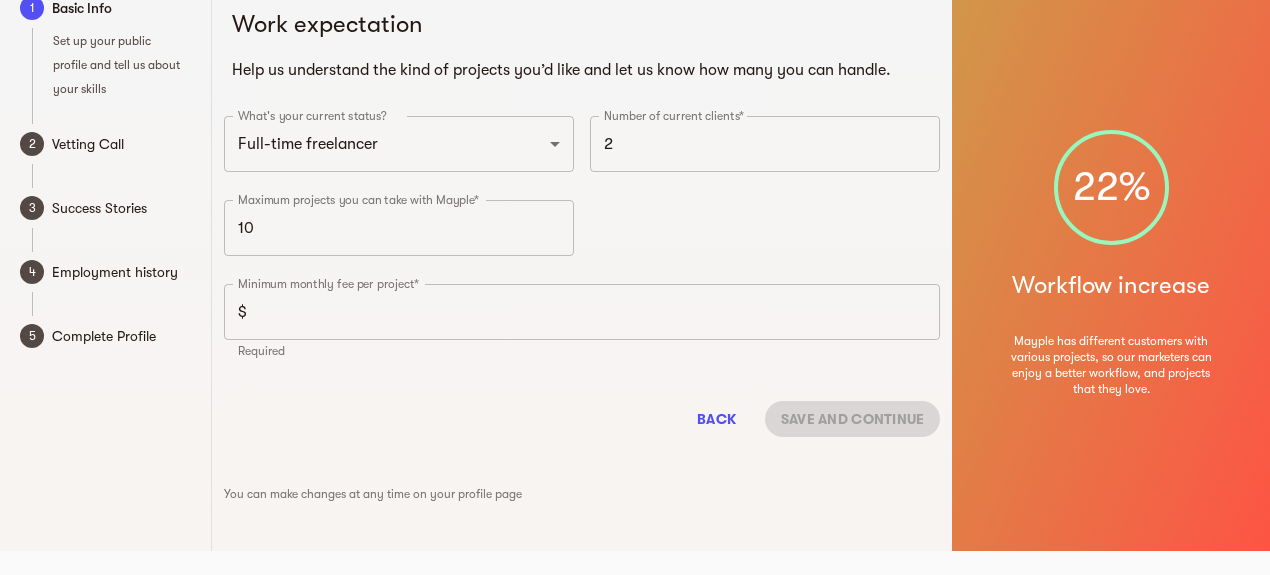 click on "What's your current status? Full-time freelancer Full-time job New-freelancing Part-time-freelance Searching for a full-time job ​ Number of current clients* [NUMBER] Number of current clients* Maximum projects you can take with Mayple* [NUMBER] Maximum projects you can take with Mayple* Minimum monthly fee per project* $ Minimum monthly fee per project* Required" at bounding box center (582, 243) 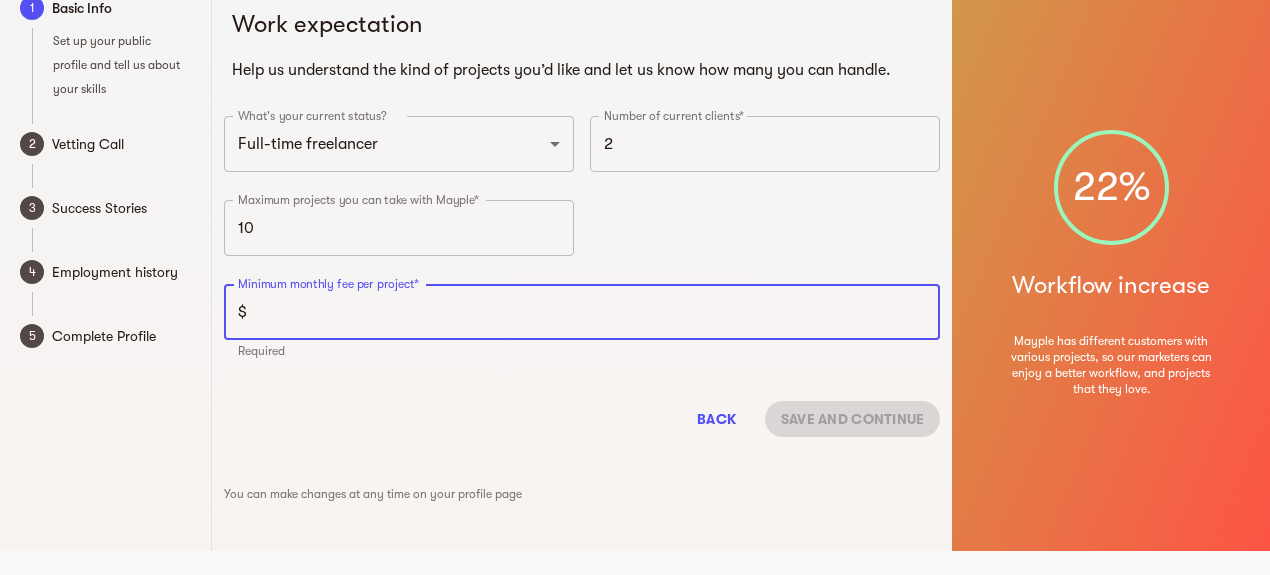click at bounding box center (598, 312) 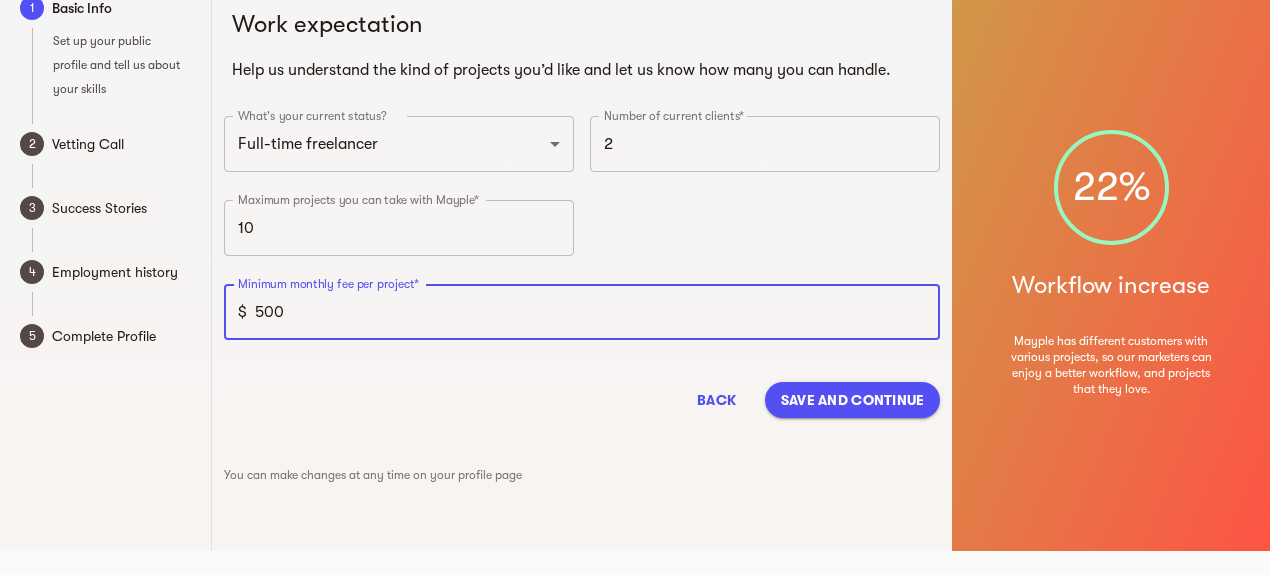 type on "500" 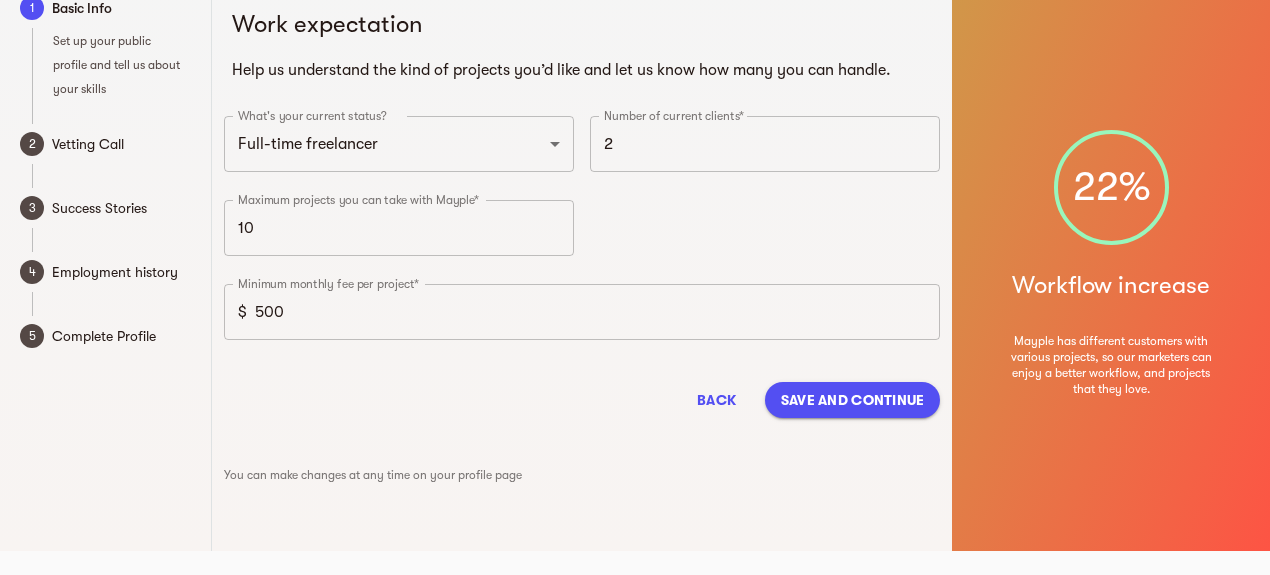 click on "Back Save and continue" at bounding box center (582, 400) 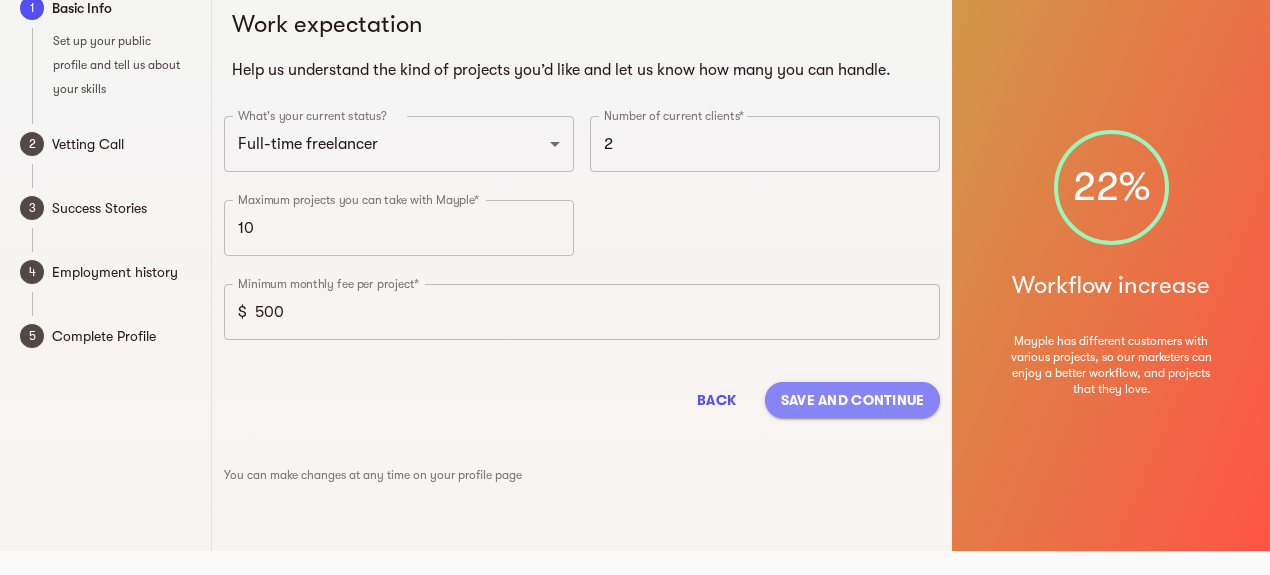 click on "Save and continue" at bounding box center (853, 400) 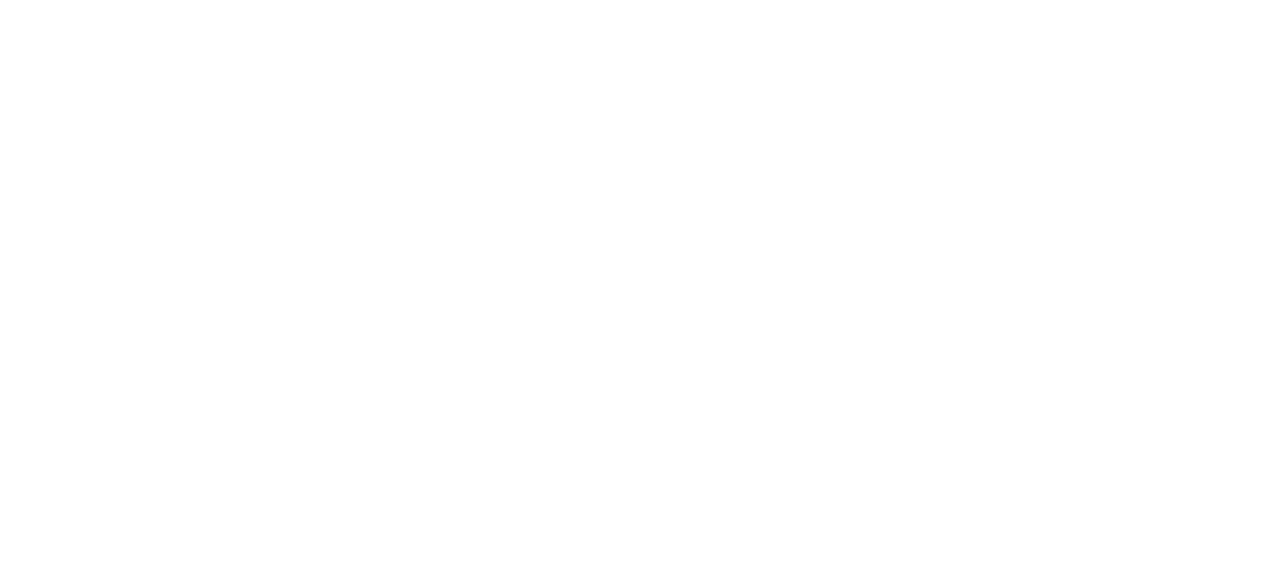 scroll, scrollTop: 18, scrollLeft: 0, axis: vertical 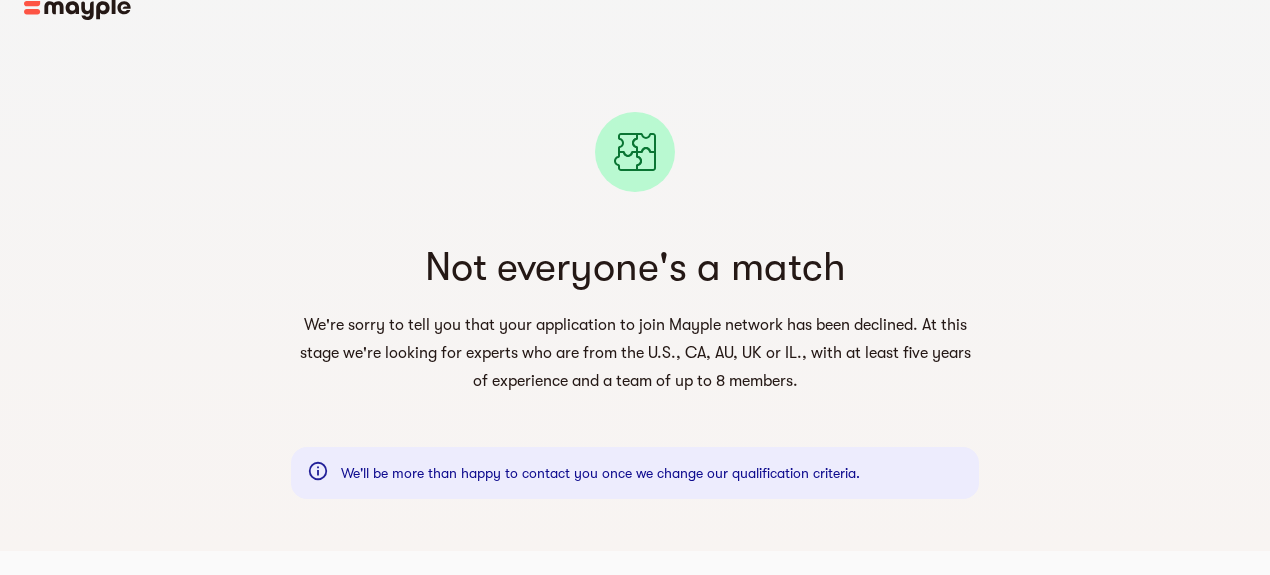 click on "Not everyone's a match We're sorry to tell you that your application to join Mayple network has been declined. At this stage we're looking for experts who are from the U.S., CA, AU, UK or IL., with at least [NUMBER] years of experience and a team of up to [NUMBER] members." at bounding box center [635, 241] 